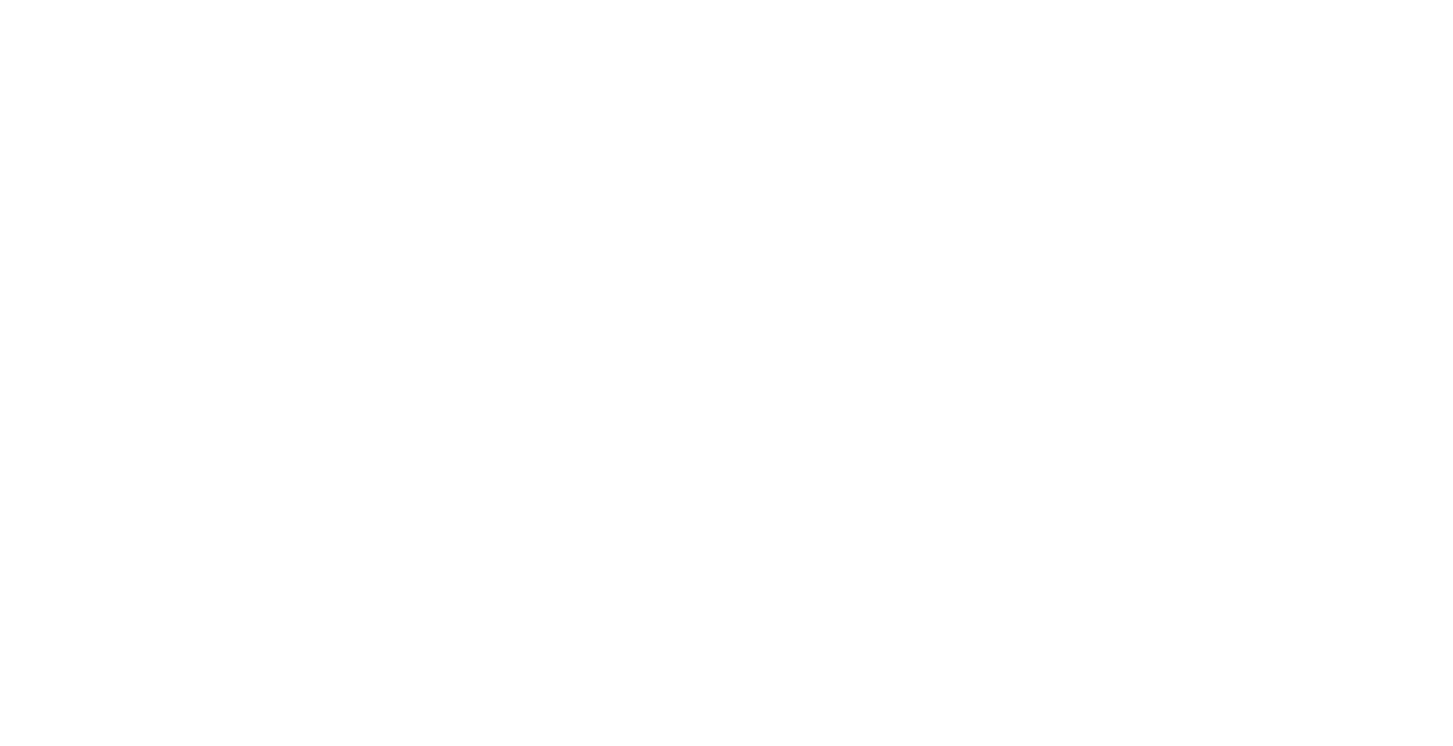 scroll, scrollTop: 0, scrollLeft: 0, axis: both 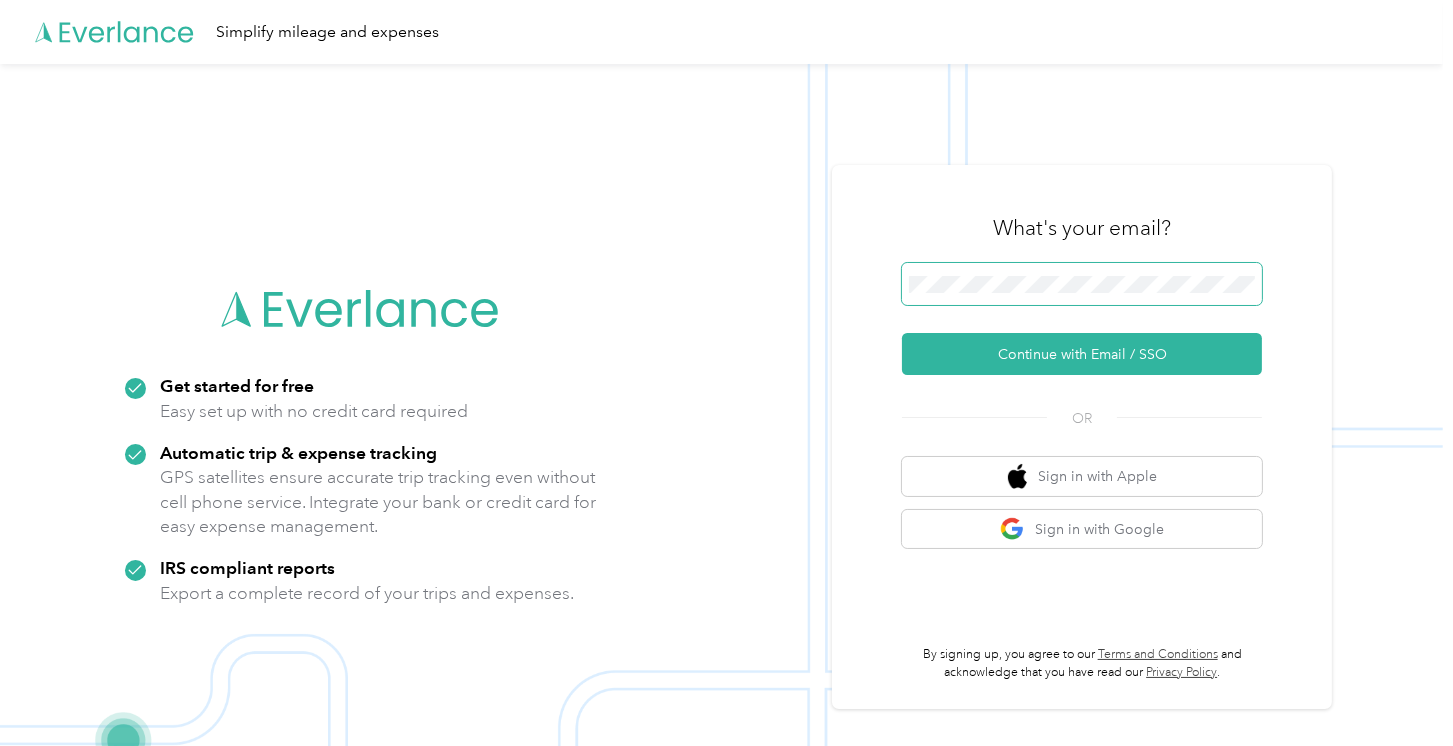 click at bounding box center (1082, 284) 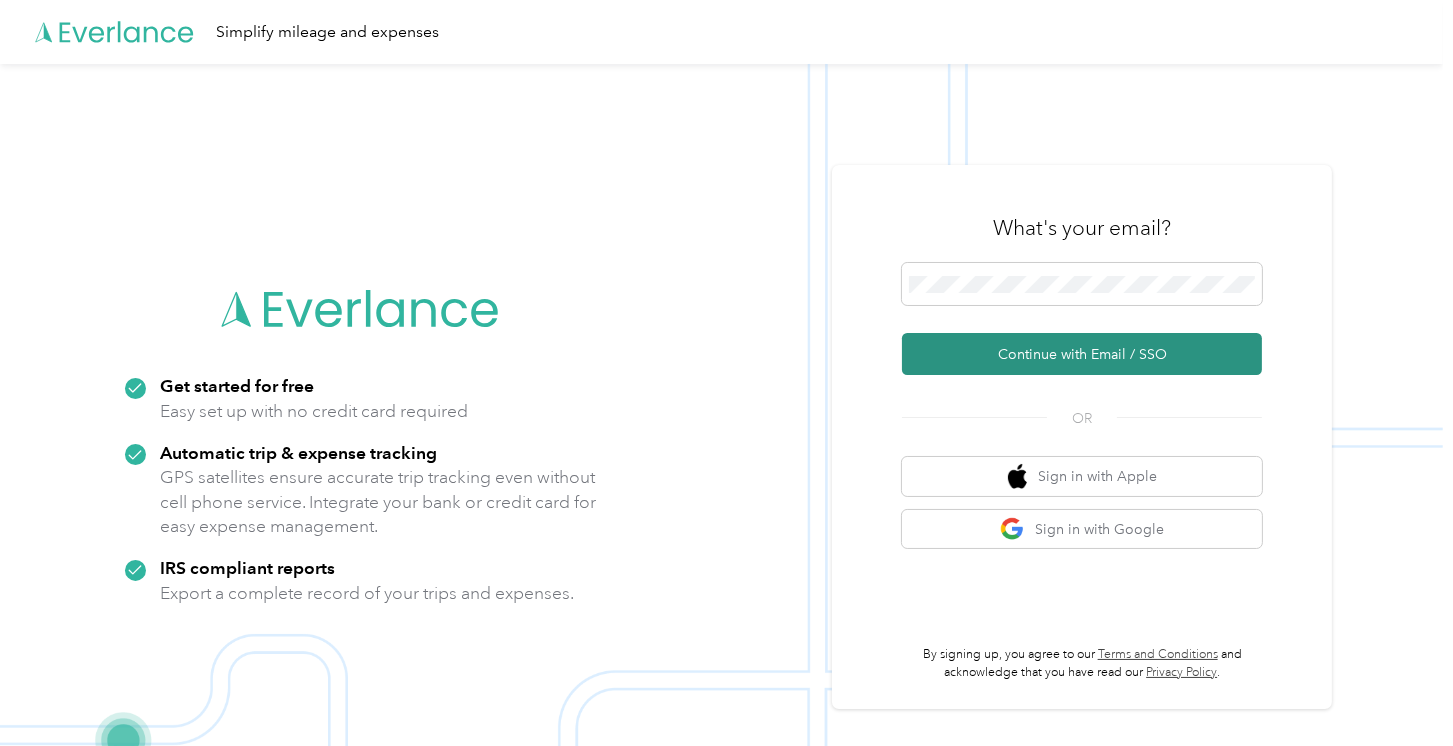 click on "Continue with Email / SSO" at bounding box center (1082, 354) 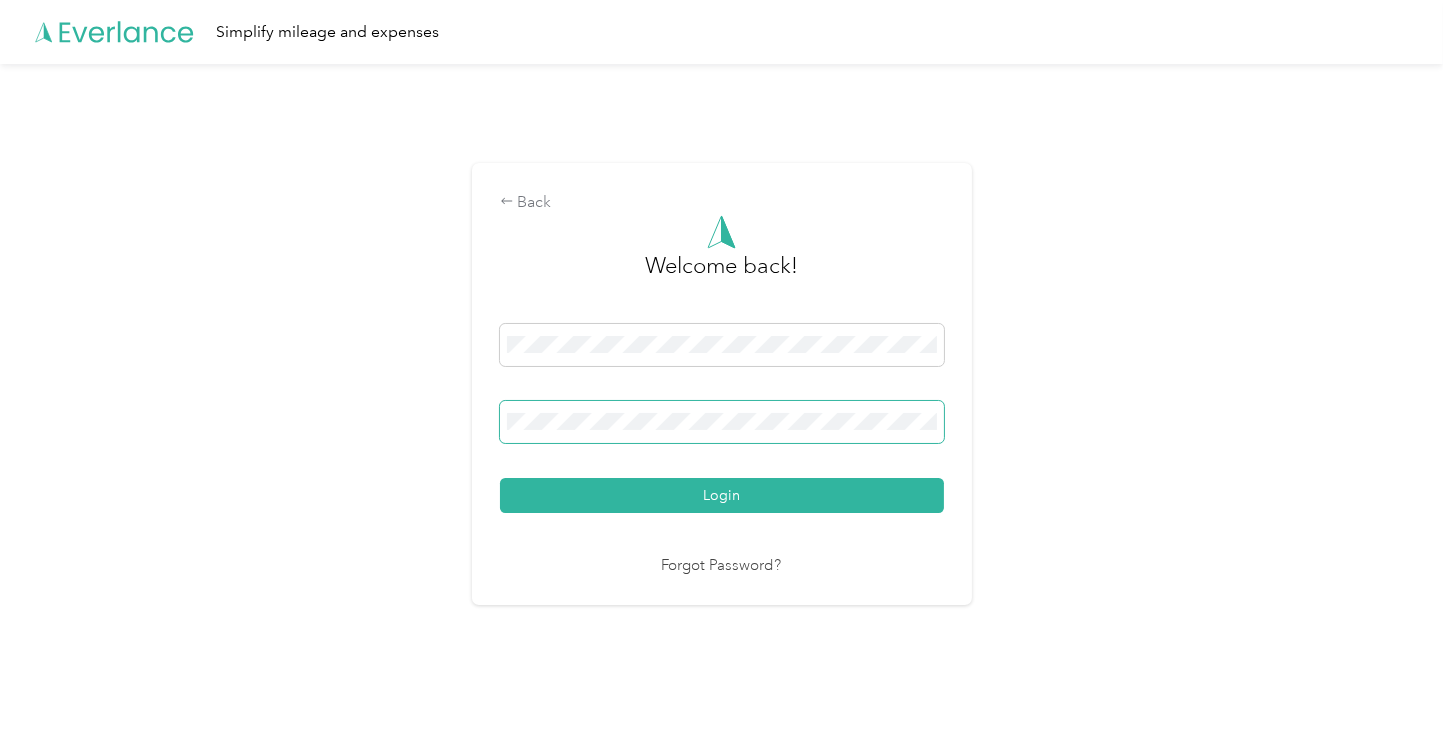 click at bounding box center [722, 422] 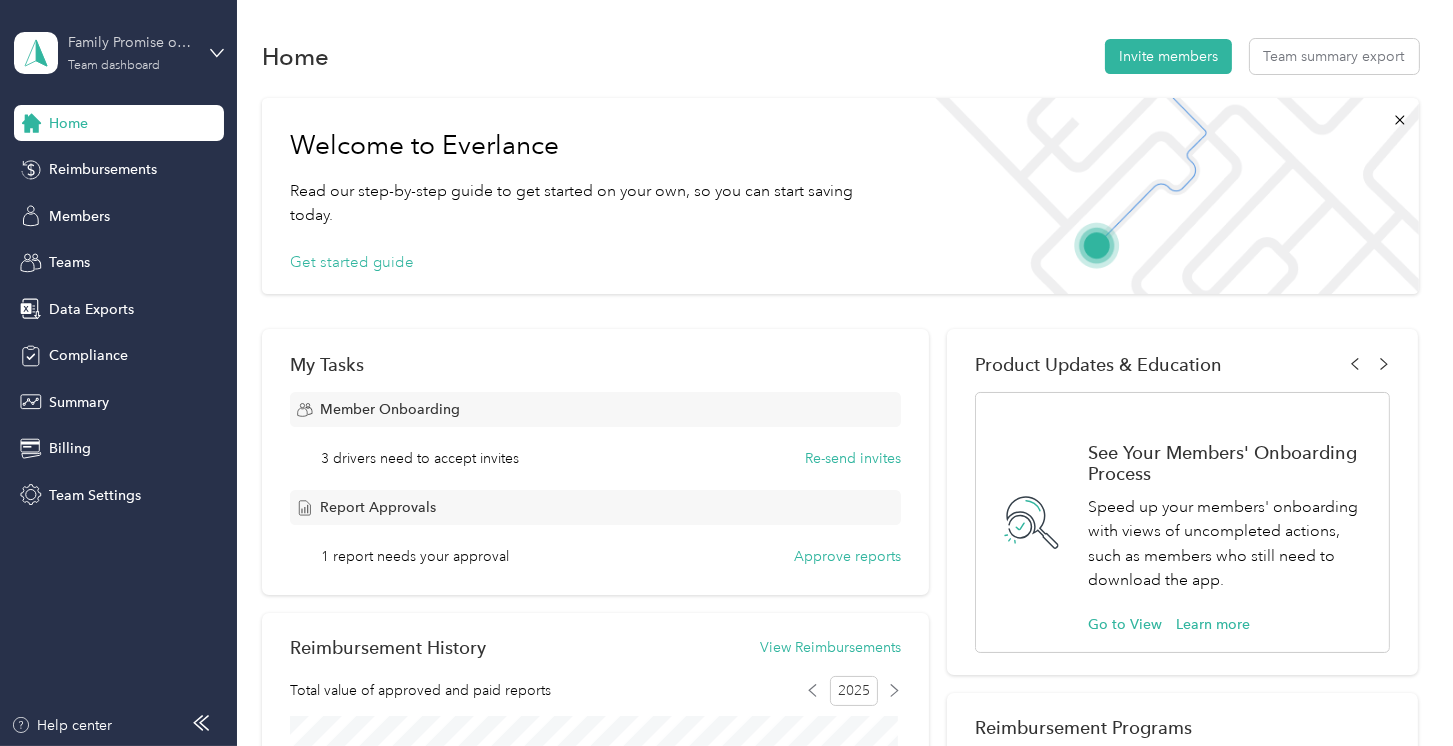 click on "Family Promise of Spokane Team dashboard" at bounding box center (130, 52) 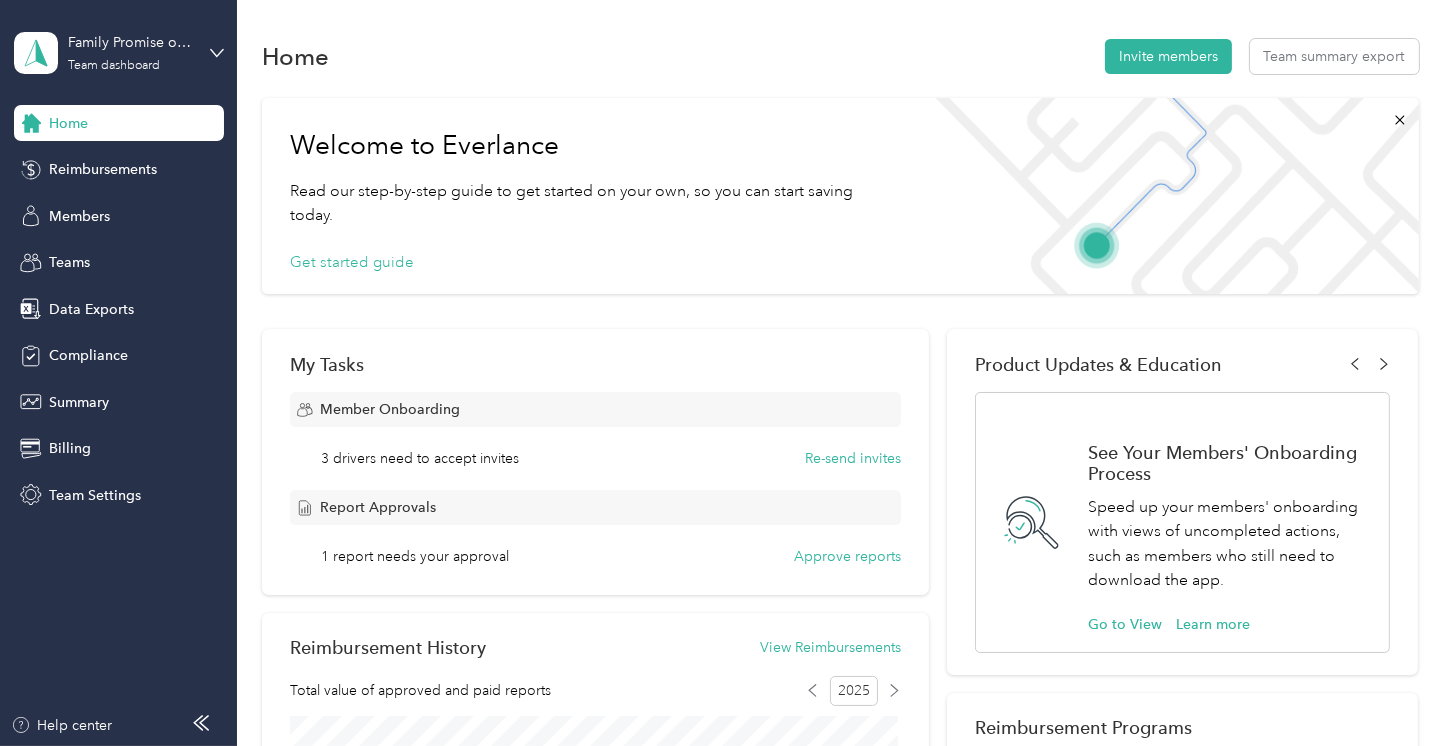 click on "Home Invite members Team summary export" at bounding box center (840, 56) 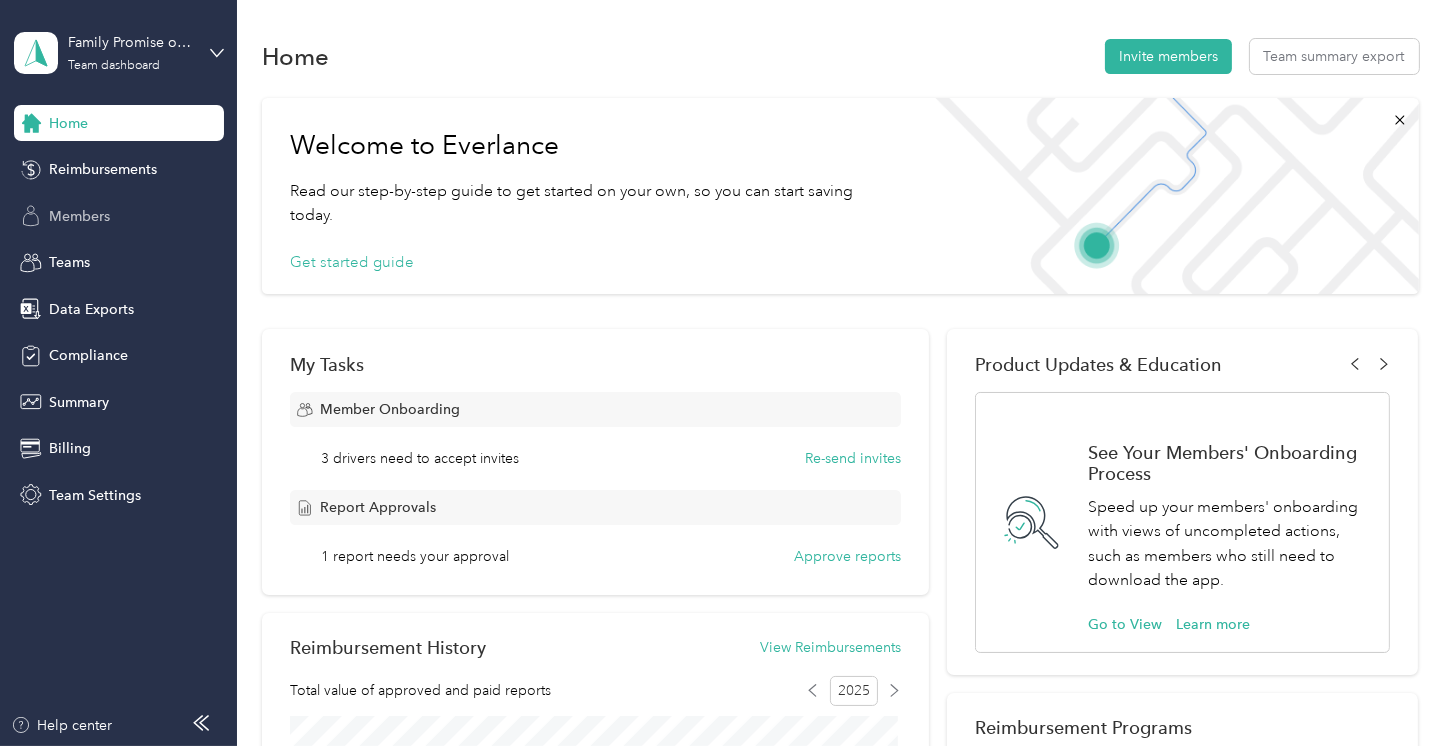 click on "Members" at bounding box center [79, 216] 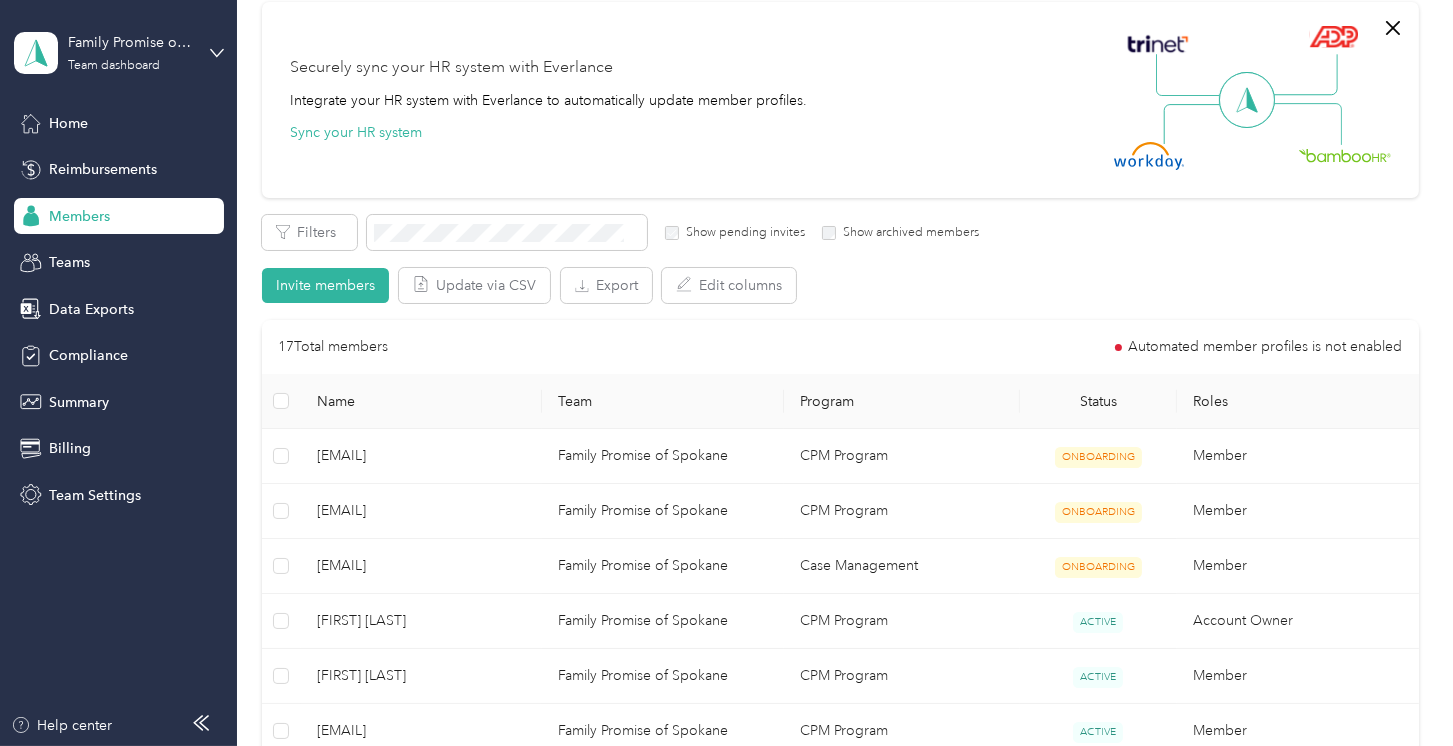 scroll, scrollTop: 100, scrollLeft: 0, axis: vertical 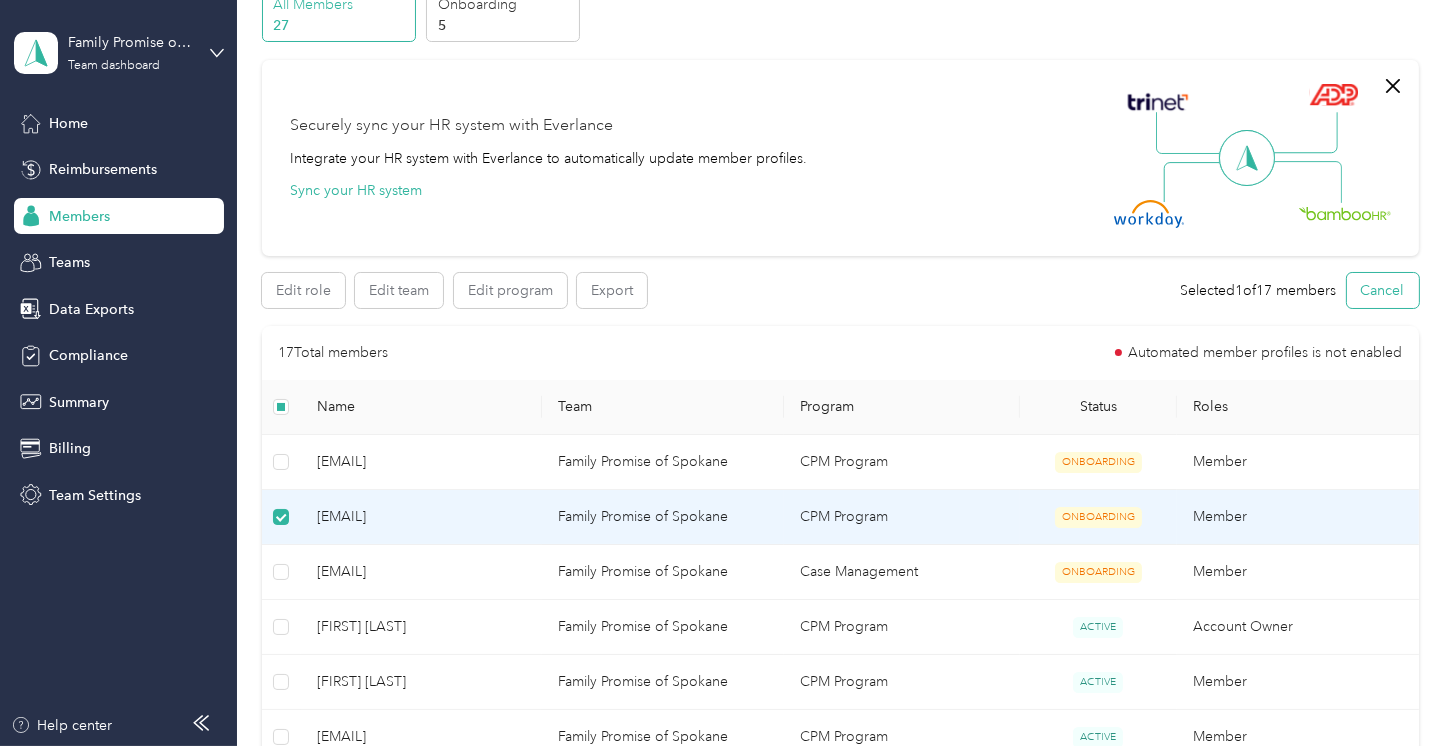 click on "Cancel" at bounding box center [1383, 290] 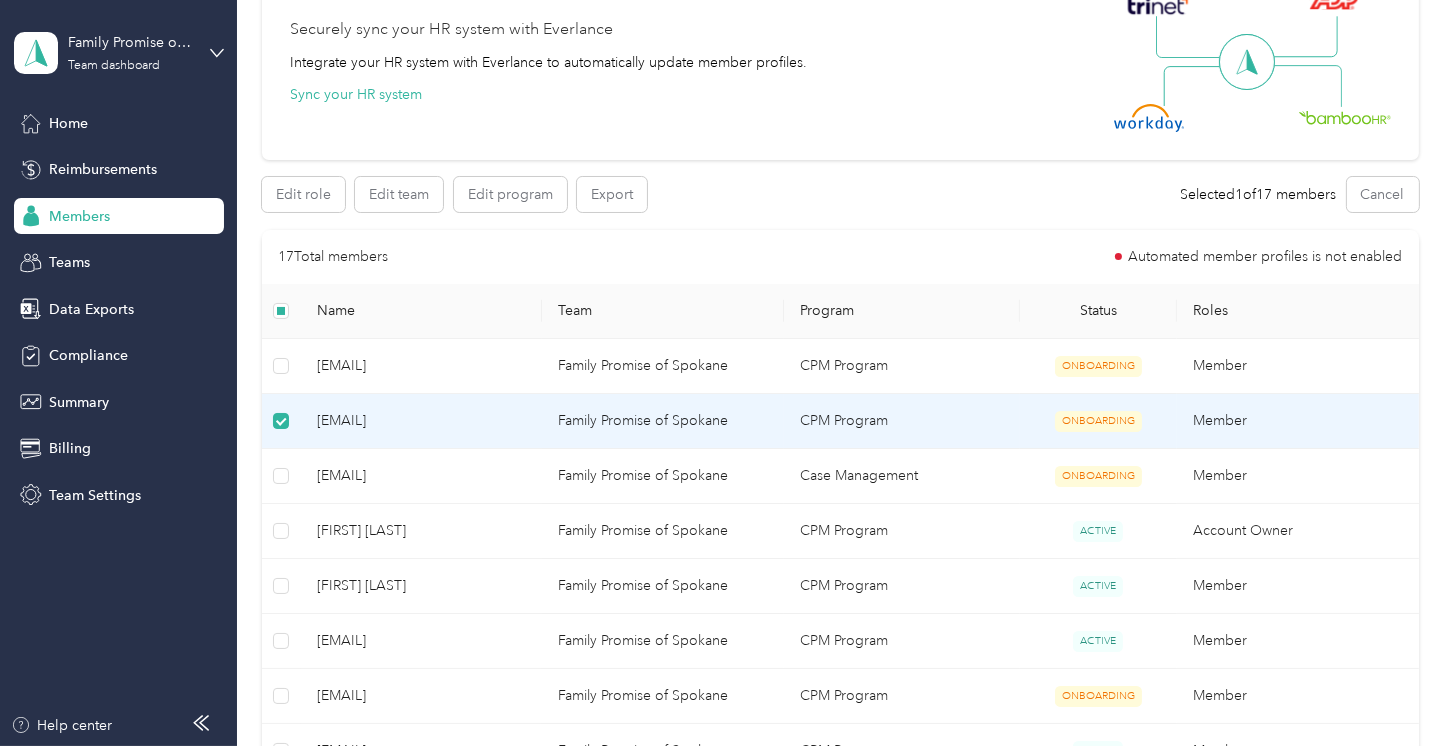scroll, scrollTop: 200, scrollLeft: 0, axis: vertical 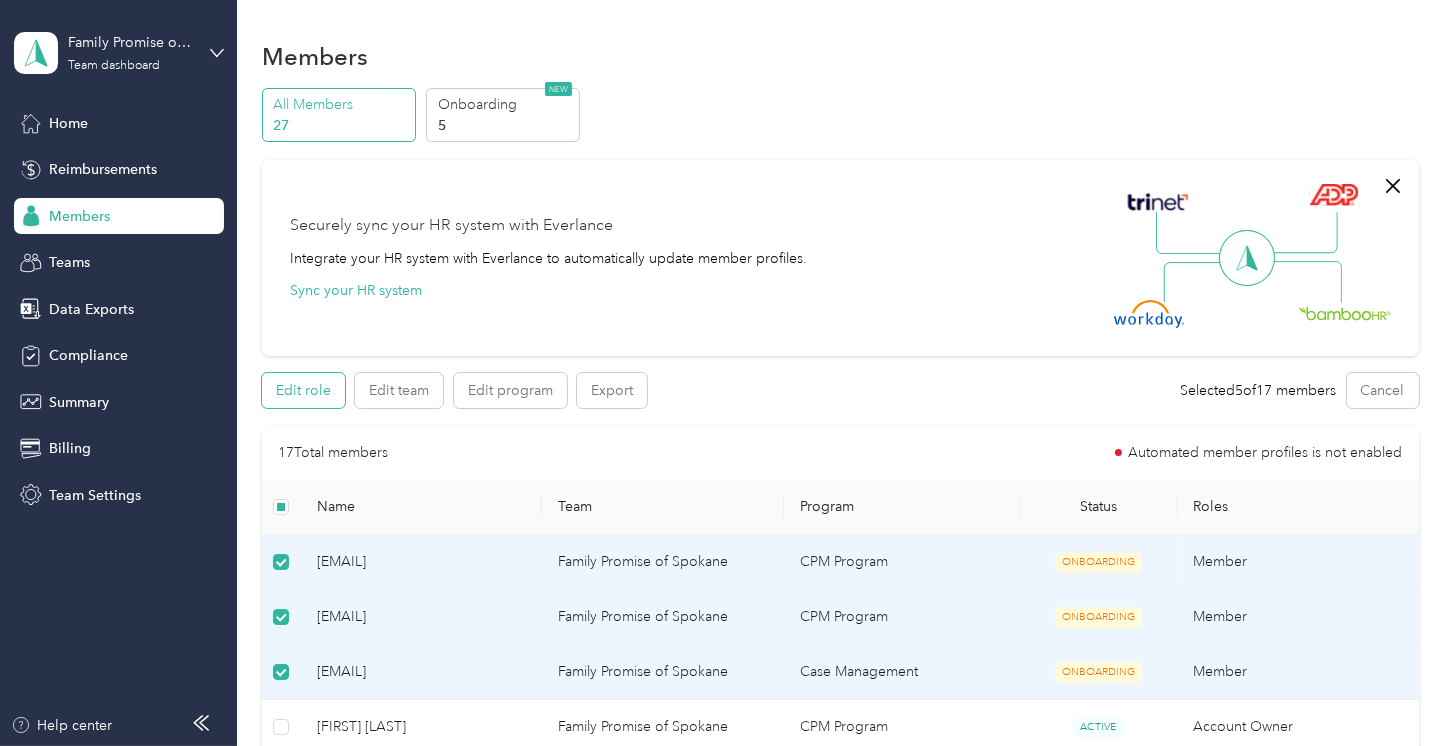 click on "Edit role" at bounding box center [303, 390] 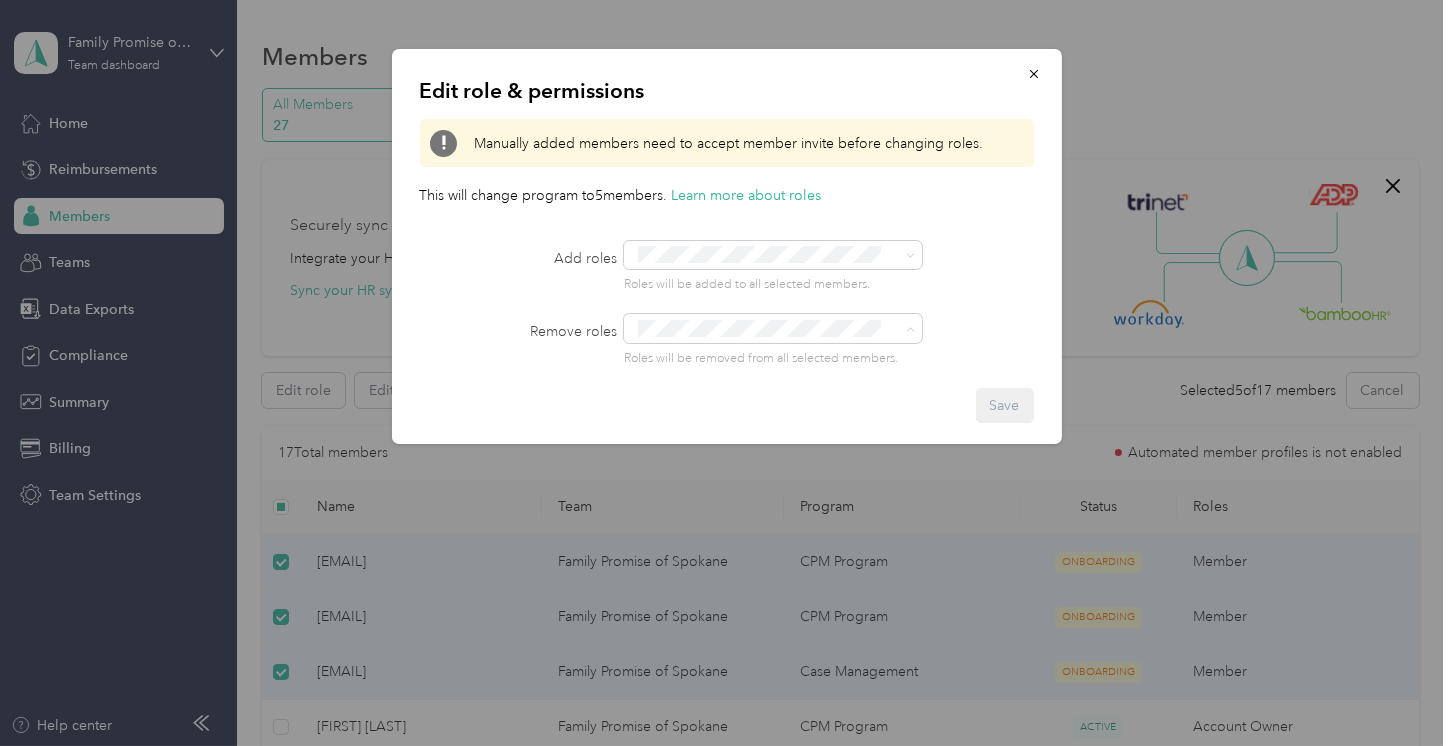 click on "Edit role & permissions Manually added members need to accept member invite before changing roles. This will change program to  5  member s .   Learn more about roles Add roles   Roles will be added to all selected members. Remove roles   Roles will be removed from all selected members. Save" at bounding box center (727, 246) 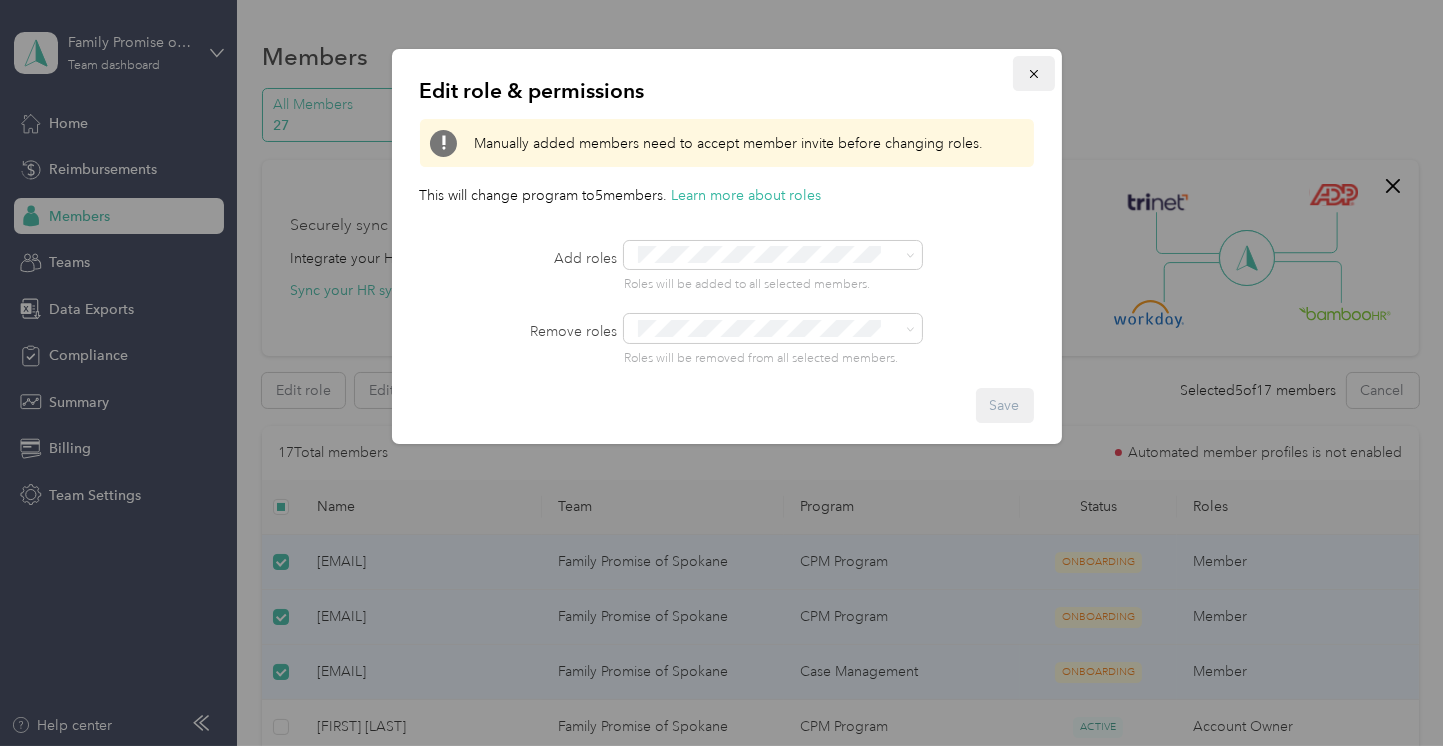 click 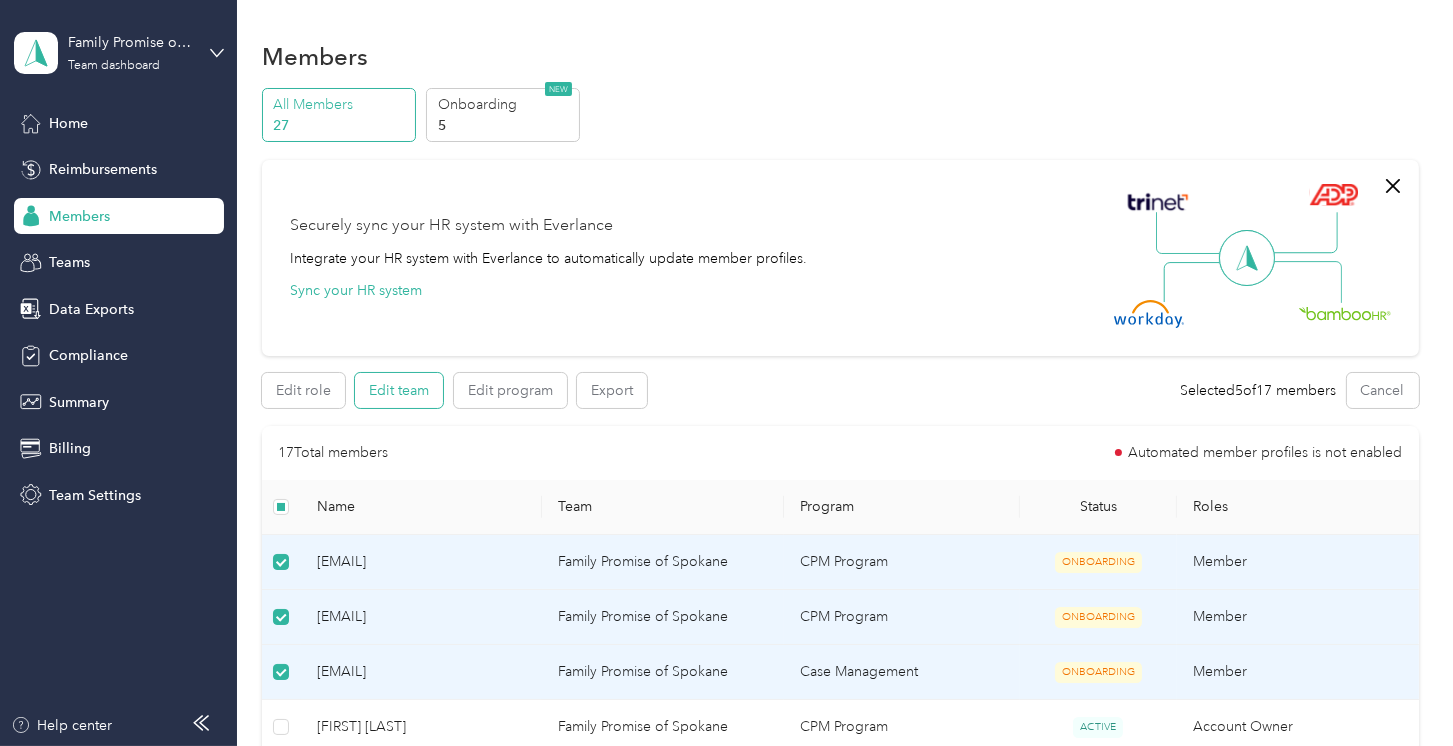 click on "Edit team" at bounding box center (399, 390) 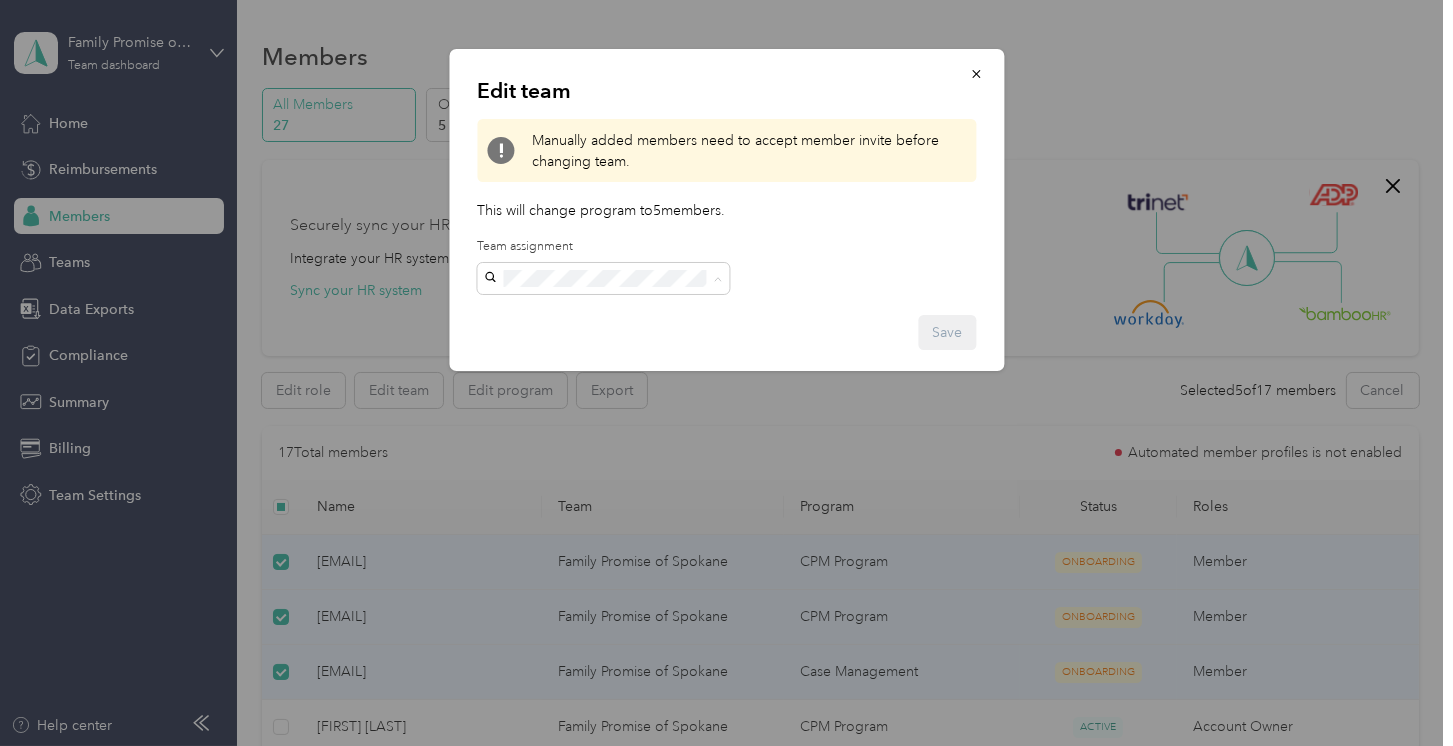 click on "Edit team Manually added members need to accept member invite before changing team. This will change program to  5  member s . Team assignment   Save" at bounding box center [726, 210] 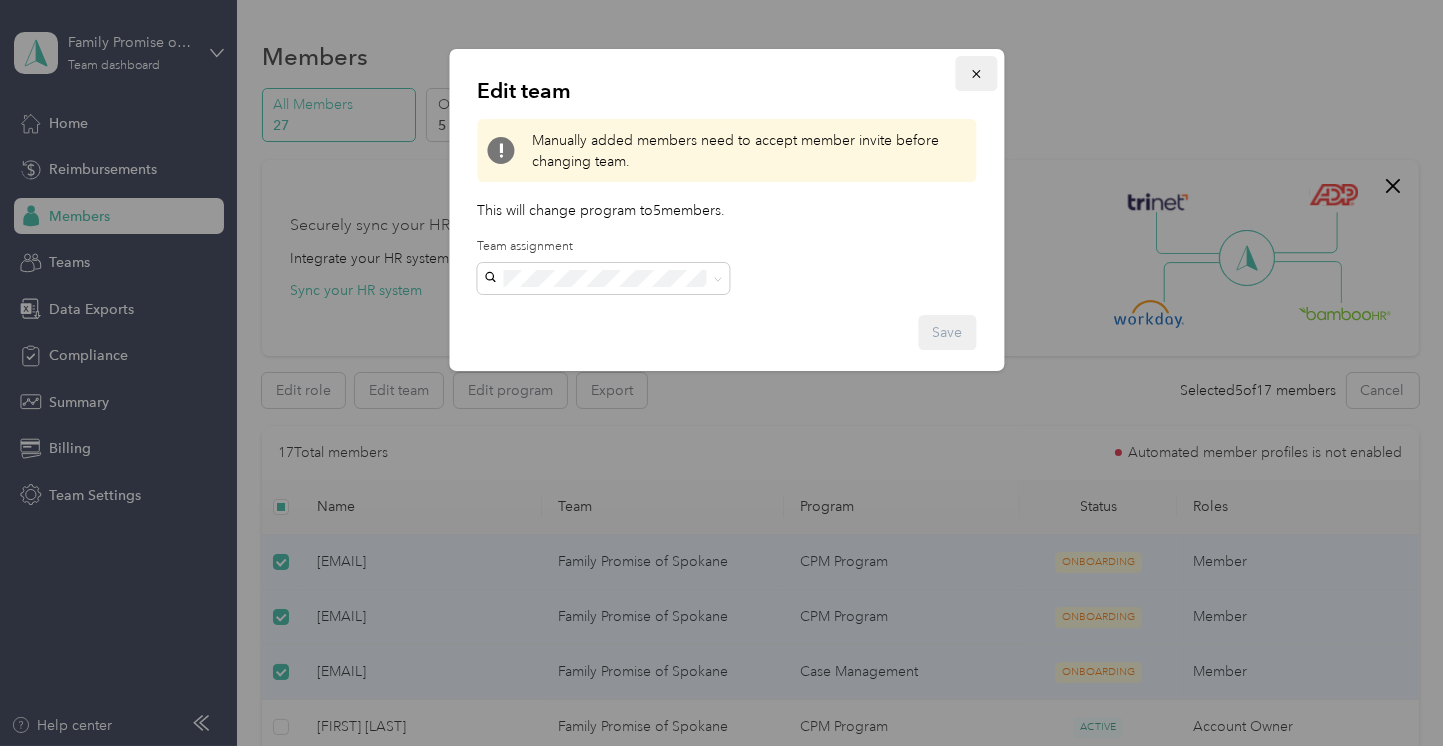 click 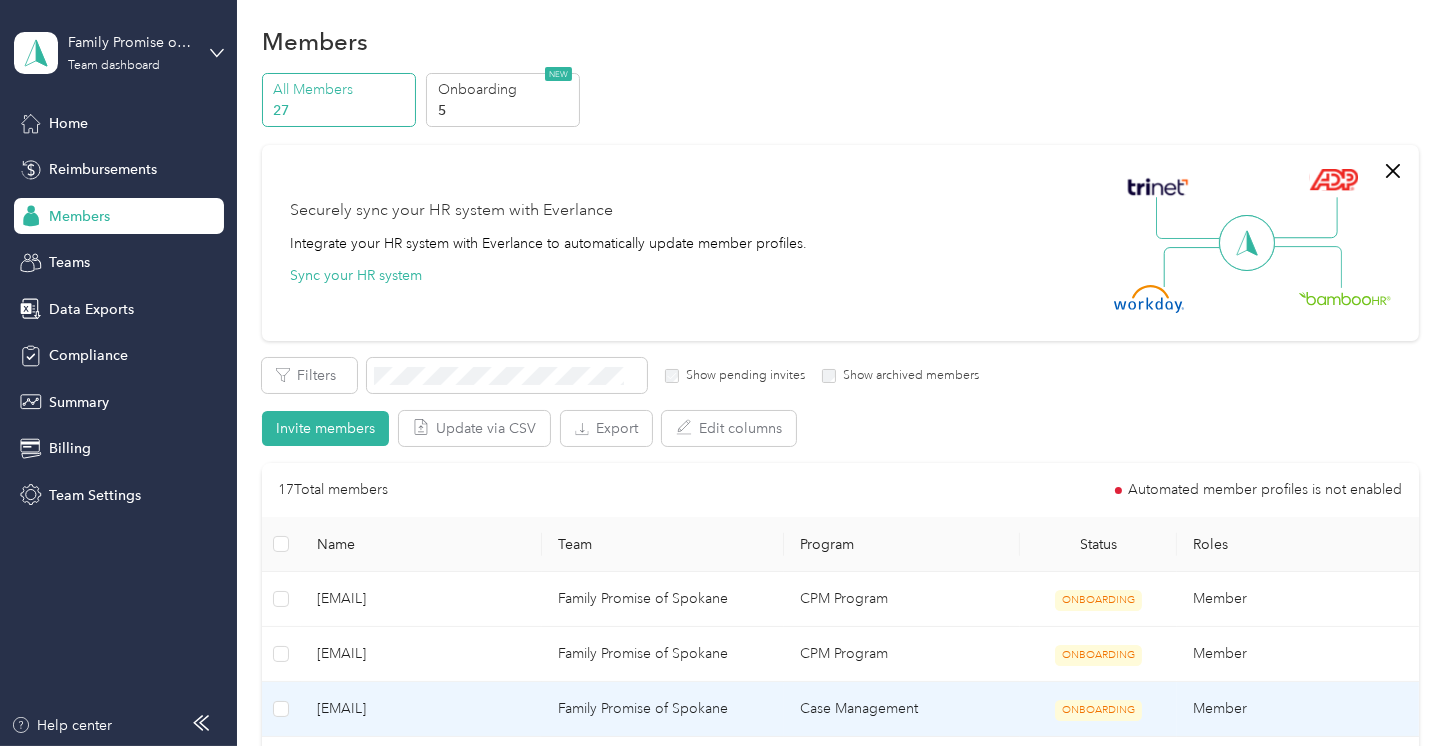 scroll, scrollTop: 0, scrollLeft: 0, axis: both 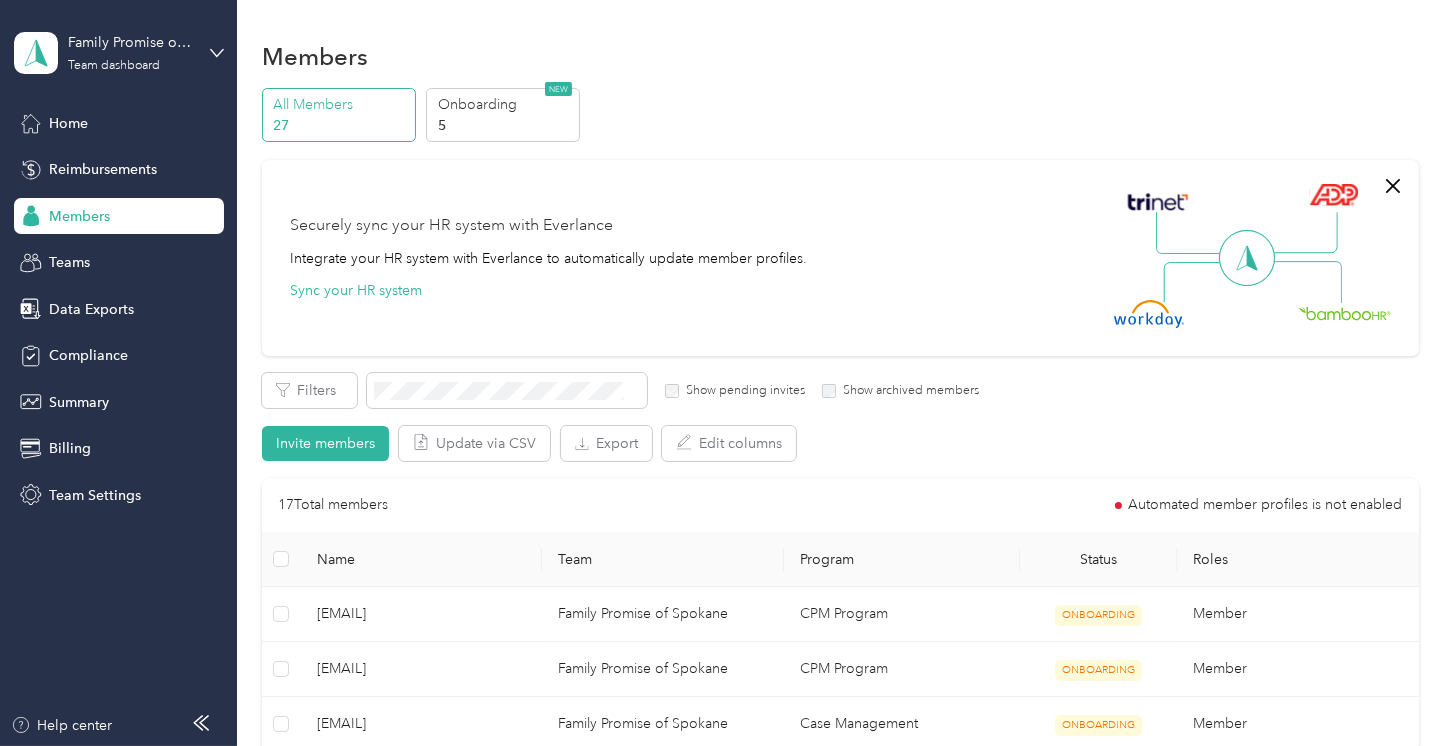 click on "27" at bounding box center [341, 125] 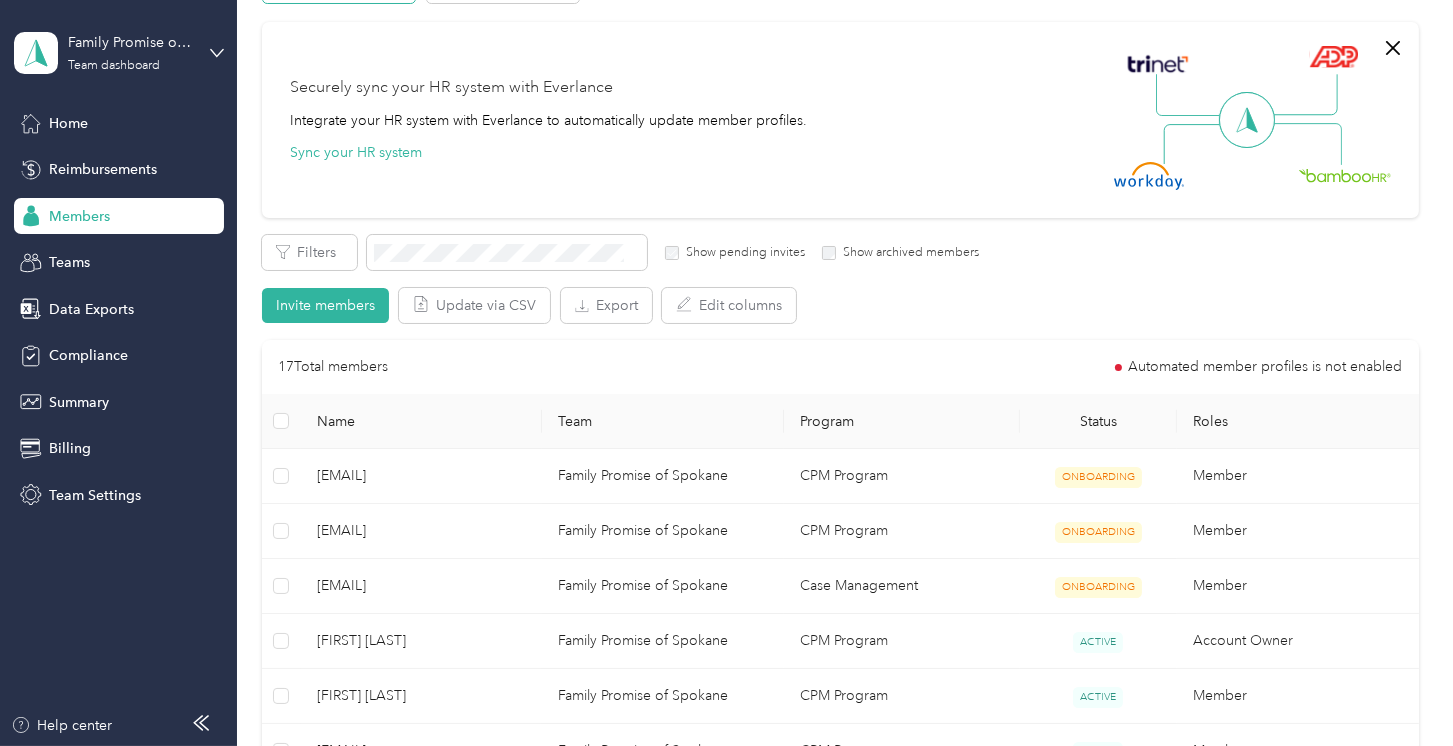 scroll, scrollTop: 300, scrollLeft: 0, axis: vertical 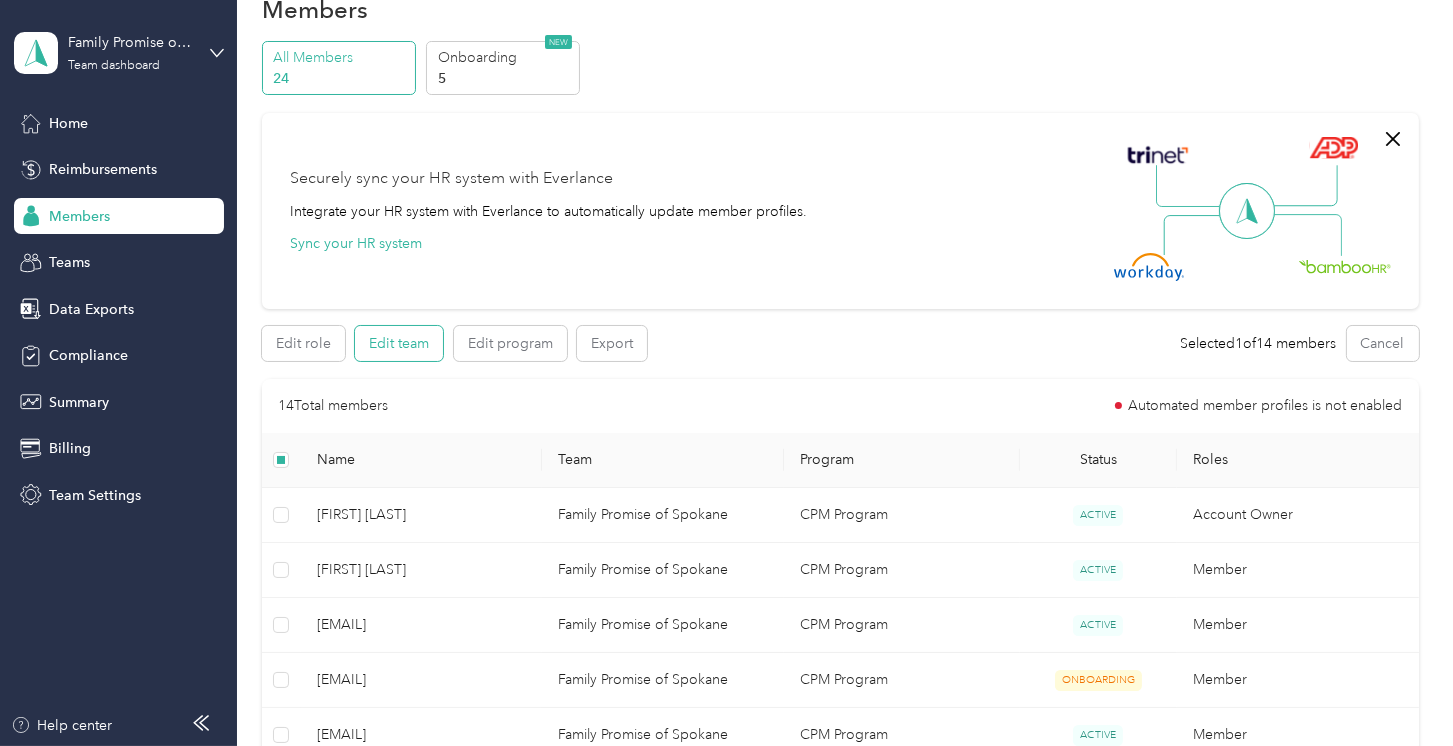 click on "Edit team" at bounding box center [399, 343] 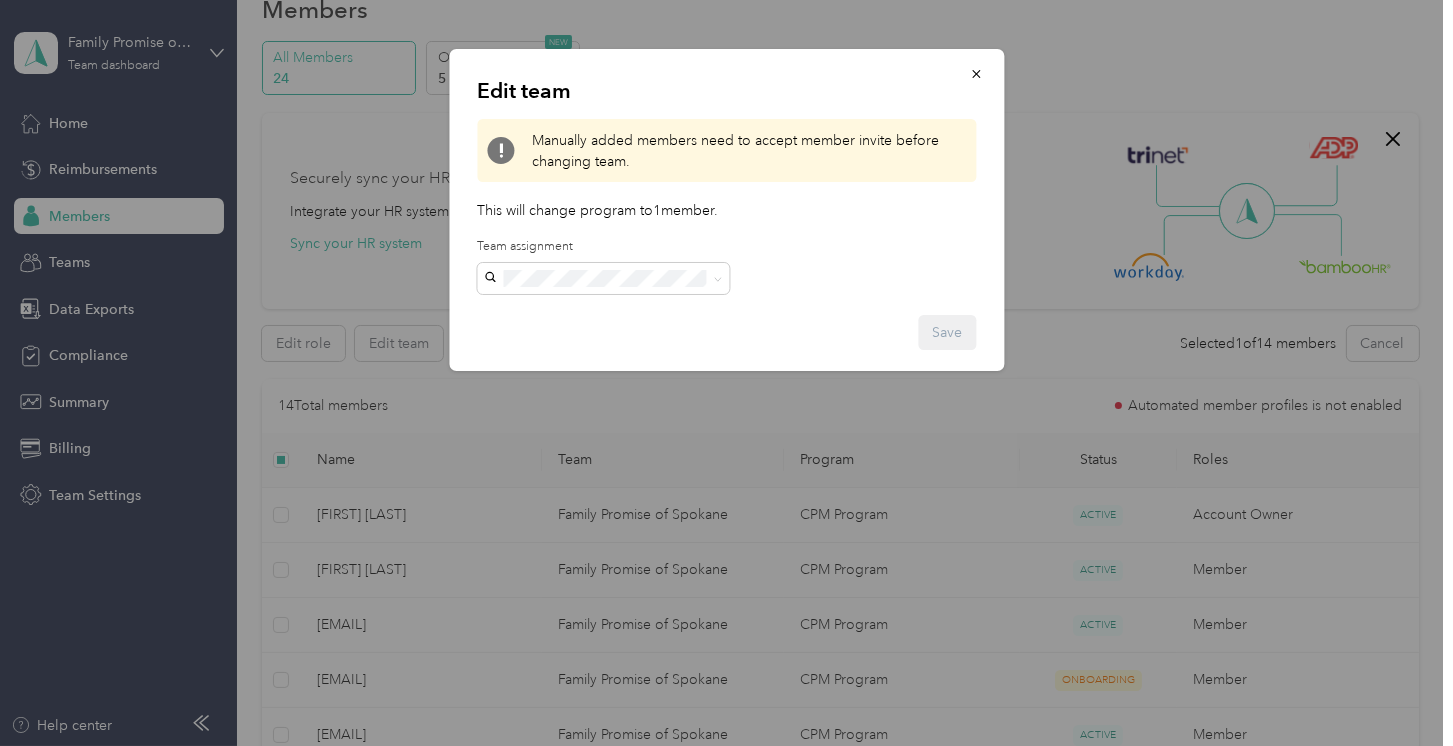 click at bounding box center [726, 373] 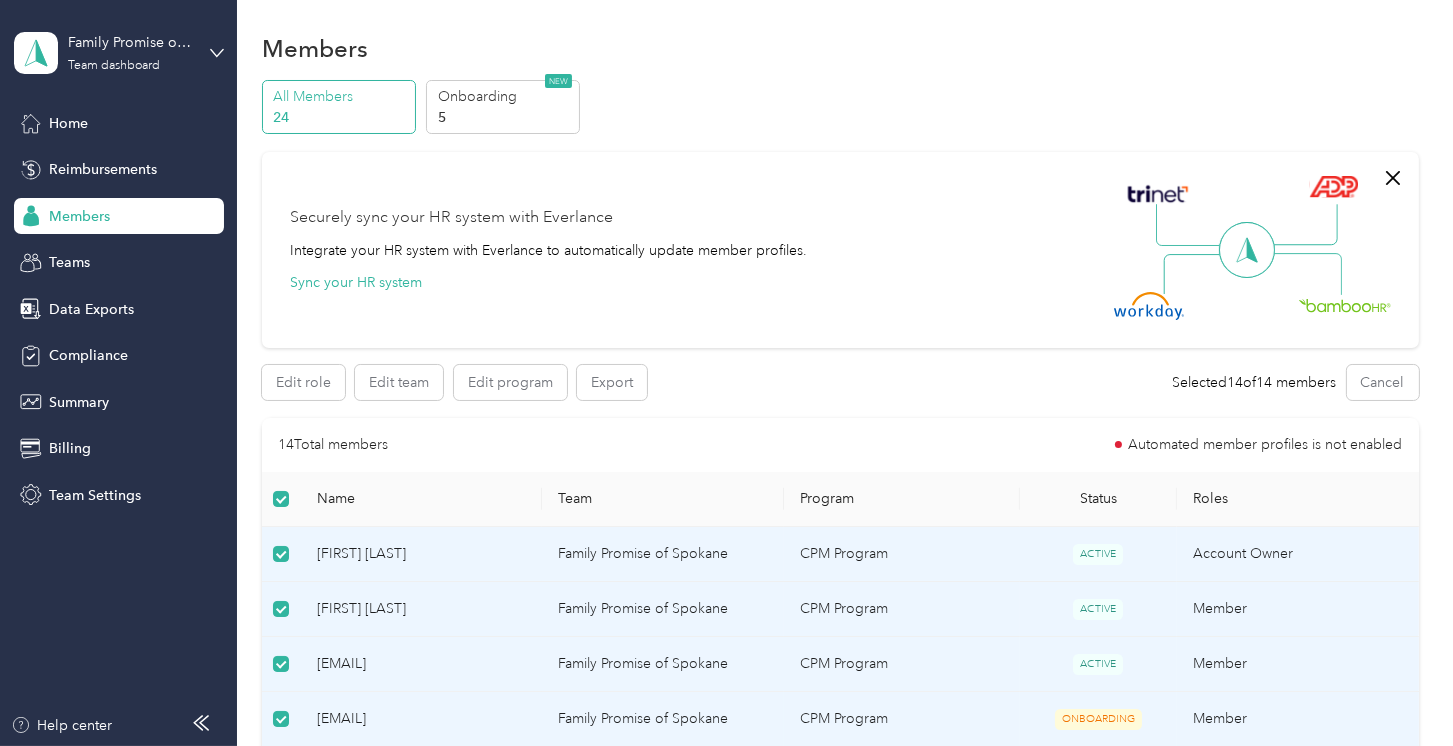 scroll, scrollTop: 0, scrollLeft: 0, axis: both 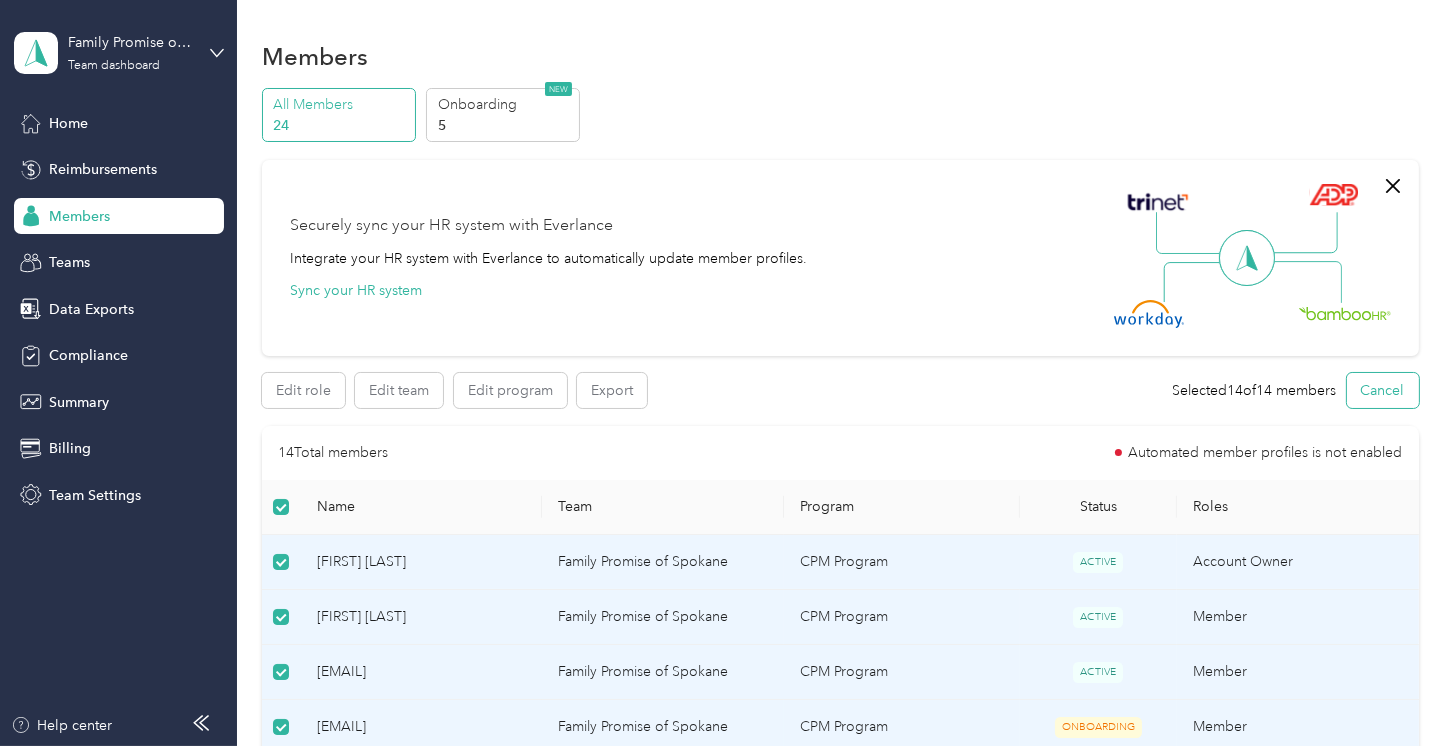 click on "Cancel" at bounding box center (1383, 390) 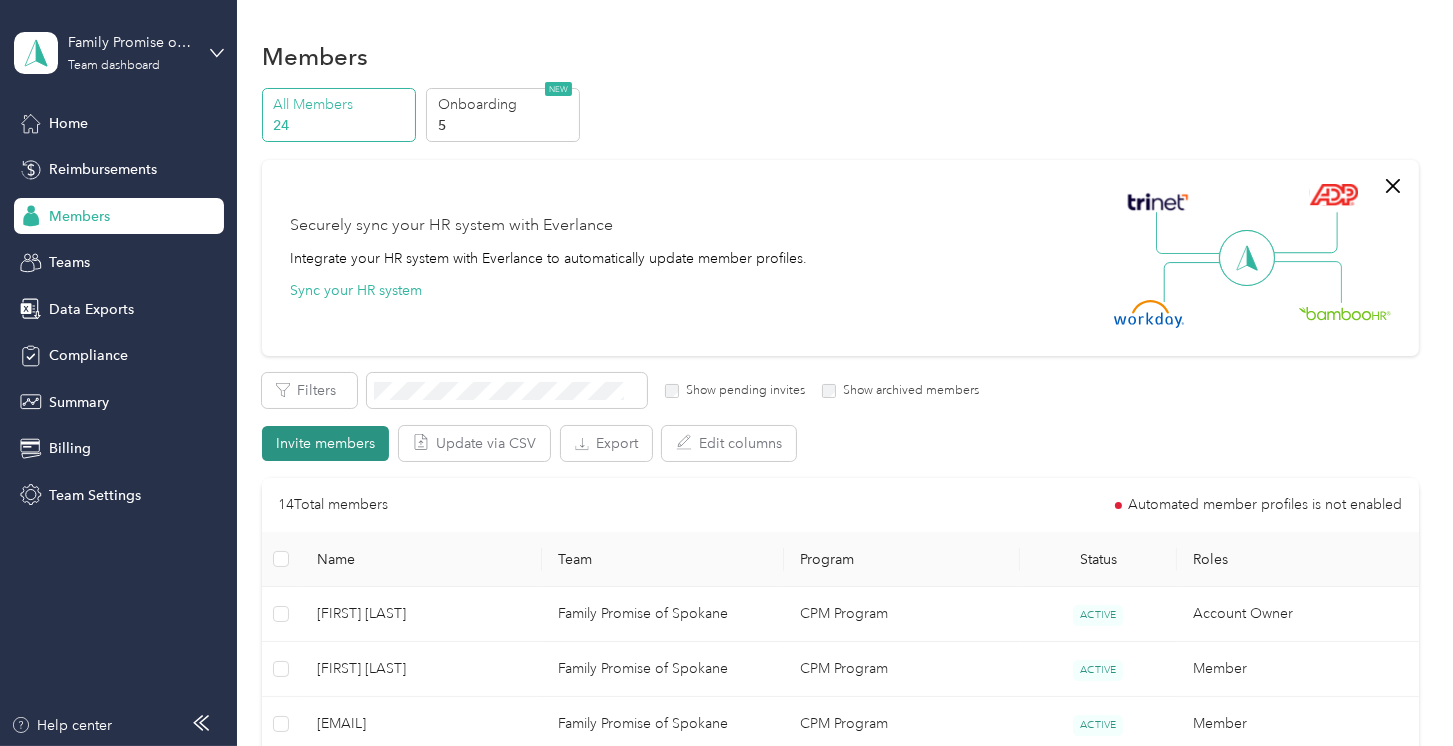 click on "Invite members" at bounding box center (325, 443) 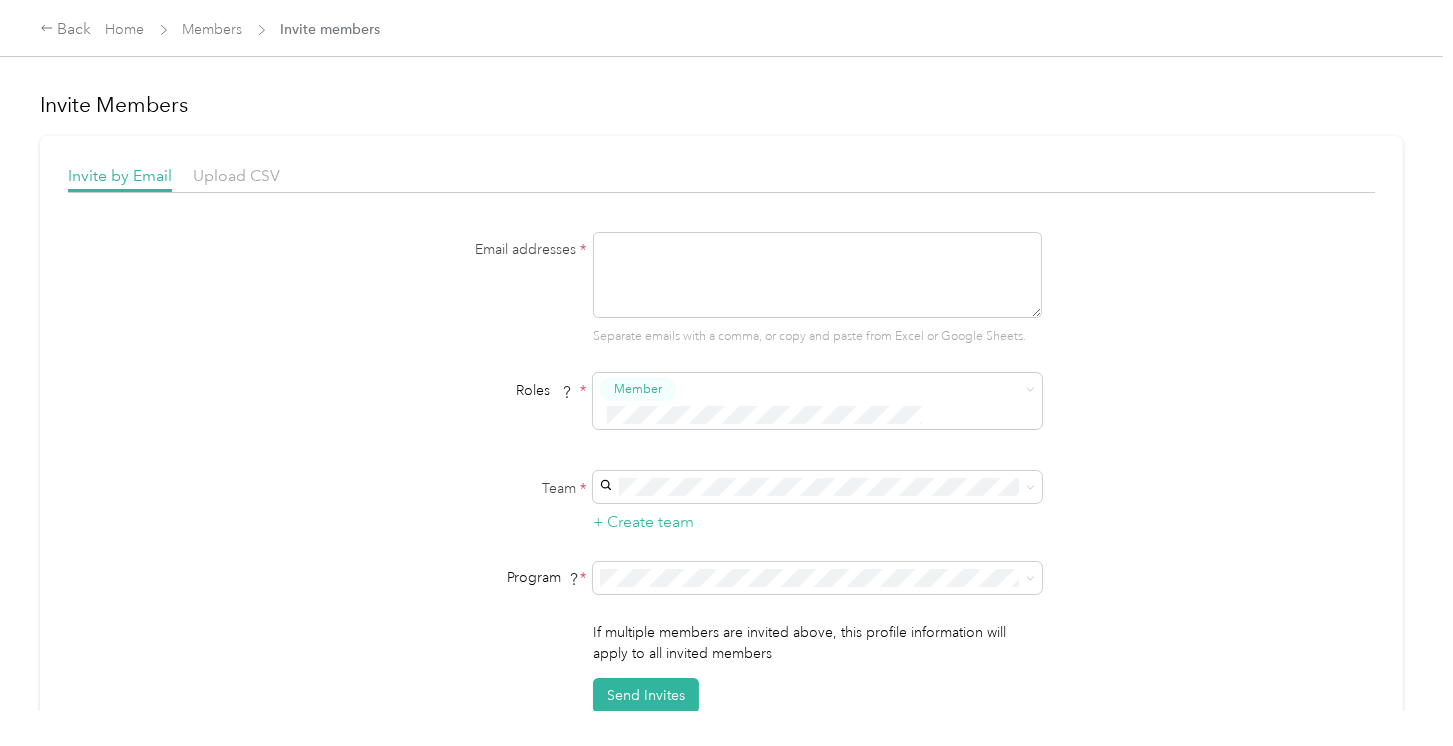 click at bounding box center [817, 275] 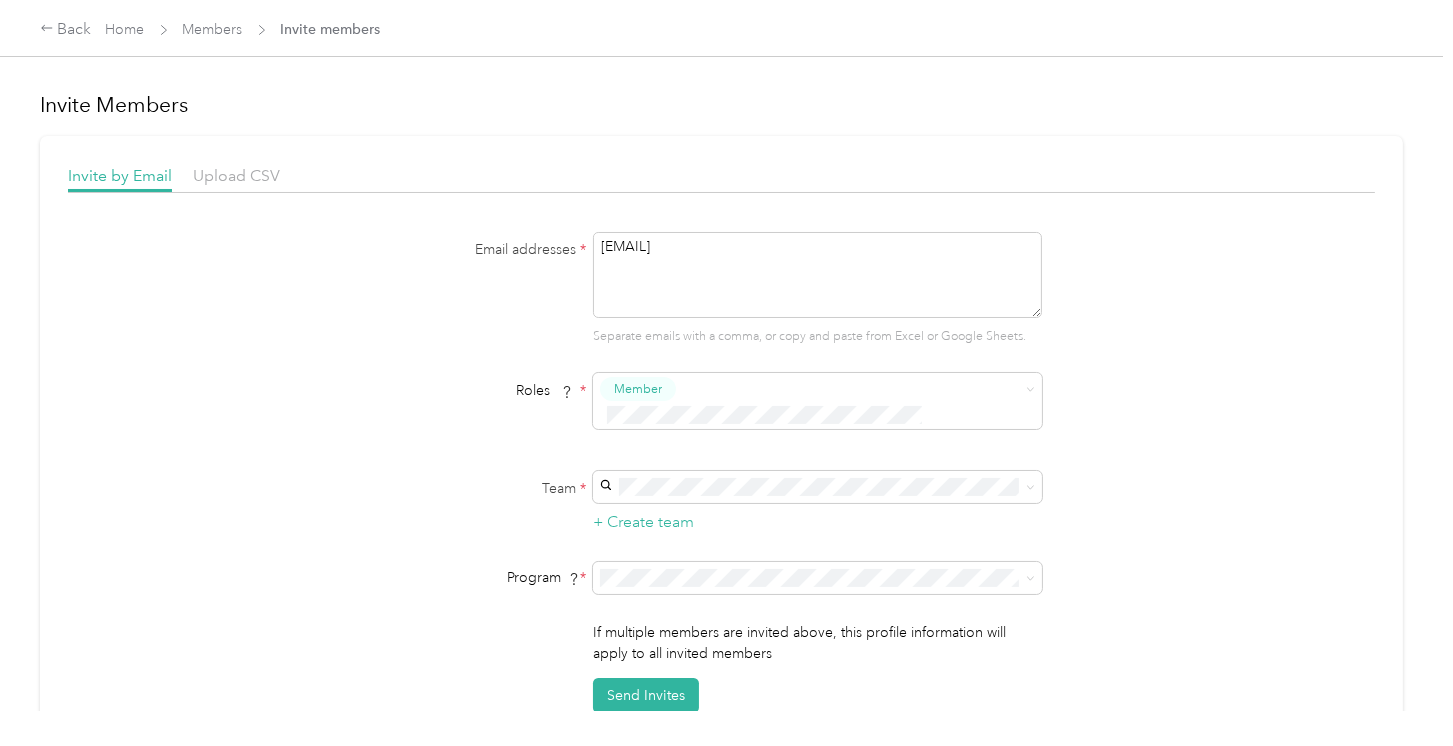 type on "[EMAIL]" 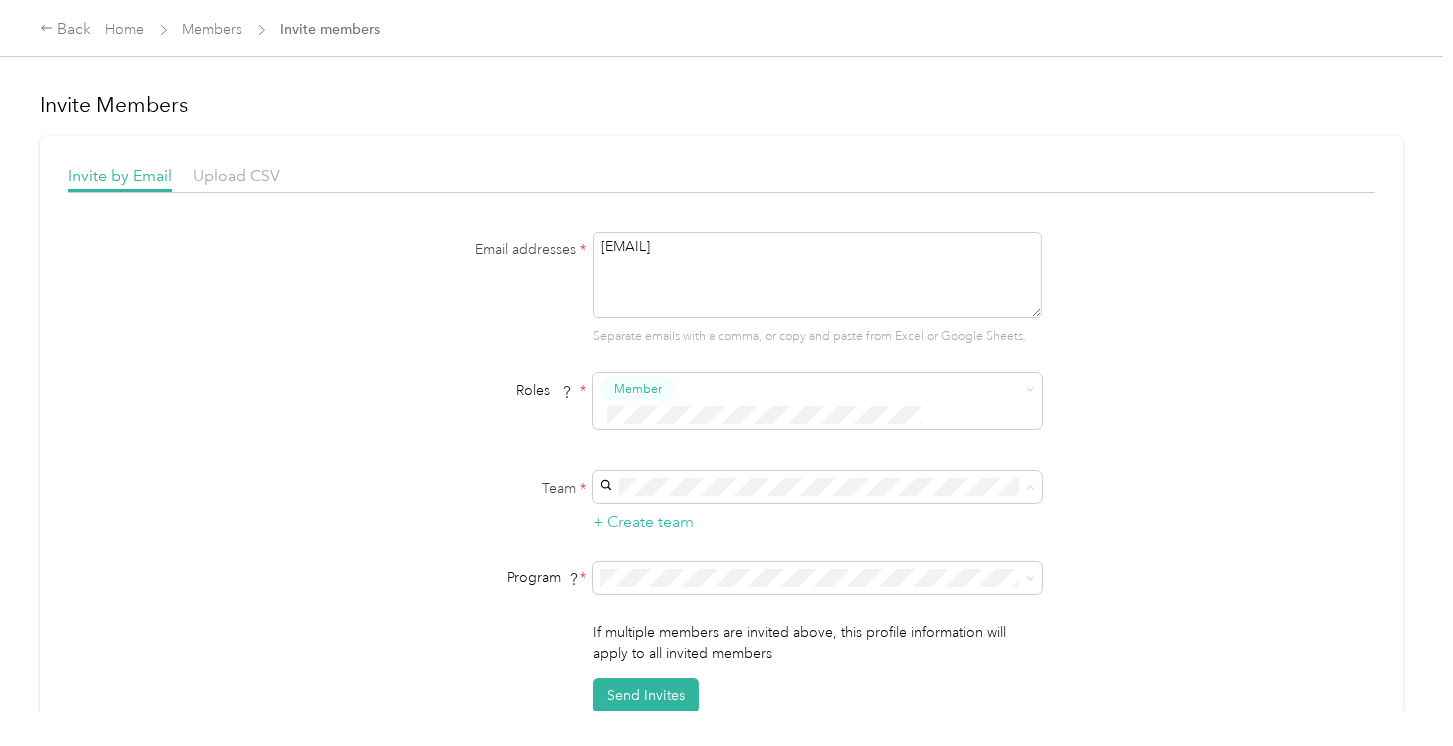 click on "Family Promise of Spokane Miles MacPherson +2 more" at bounding box center [815, 508] 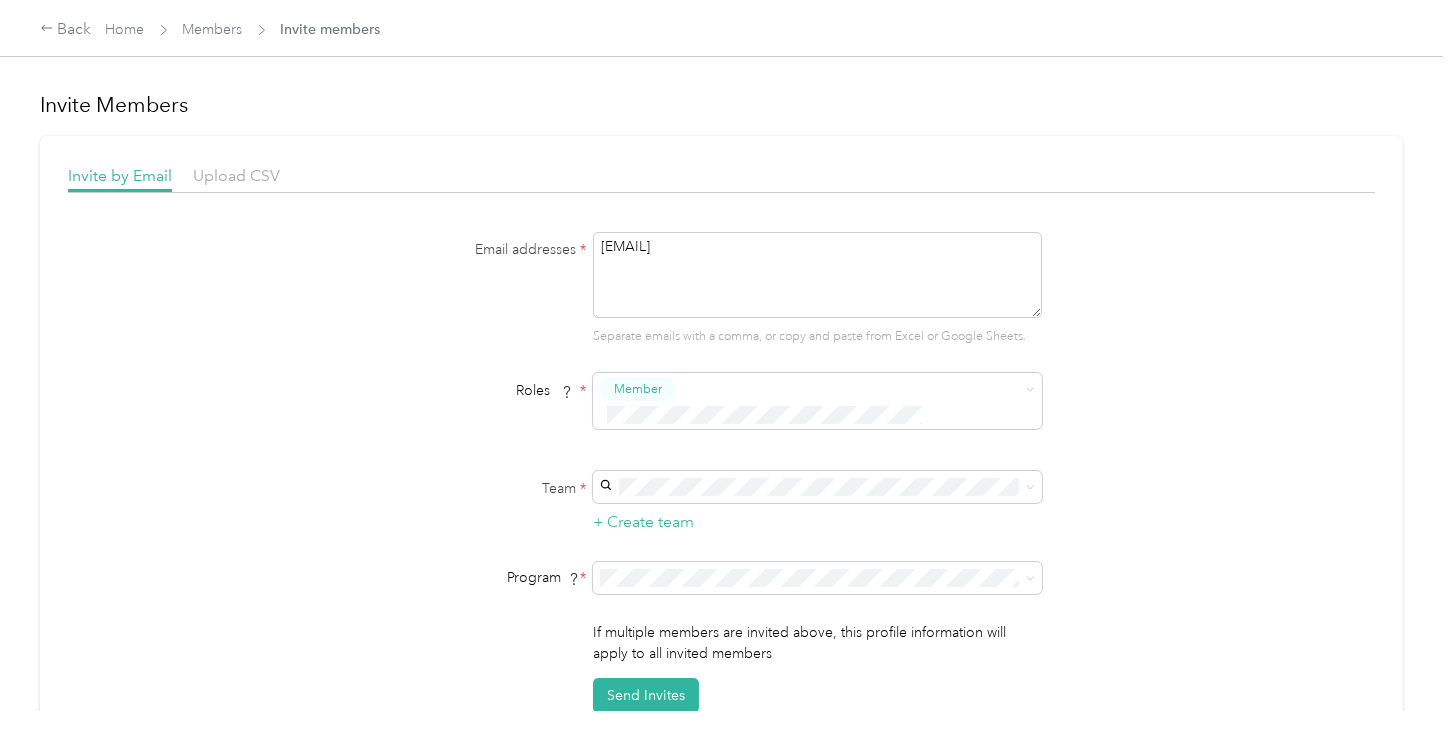 click on "CPM Programs CPM Program (CPM) Case Management (CPM) FAVR Programs No program" at bounding box center (815, 655) 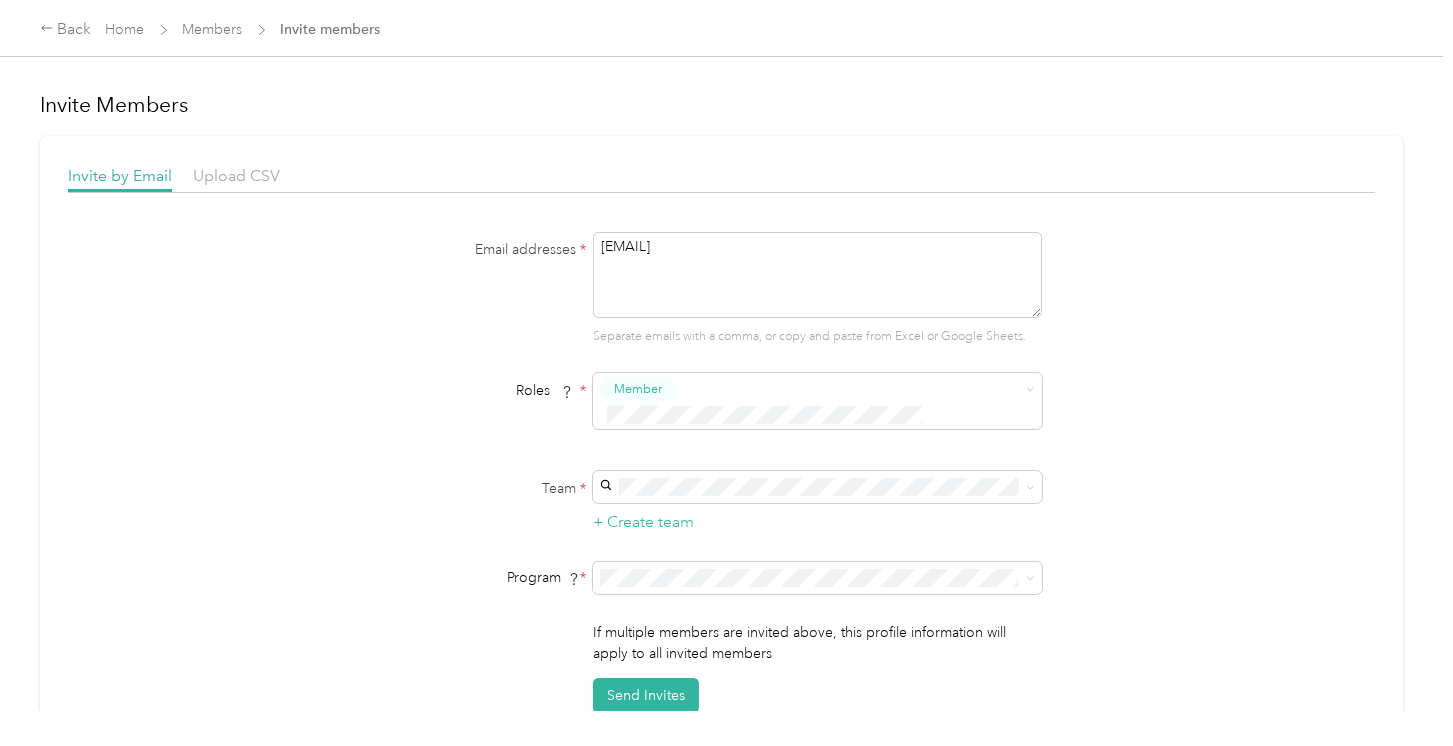 click on "Email addresses   * lesliecg@familypromiseofspokane.org Separate emails with a comma, or copy and paste from Excel or Google Sheets. Roles   * Member   Team   * + Create team Program * Program start date   State   Zip code   Expected Annual Business Miles   miles Must be greater than 5,000 miles If multiple members are invited above, this profile information will apply to all invited members Send Invites" at bounding box center [722, 472] 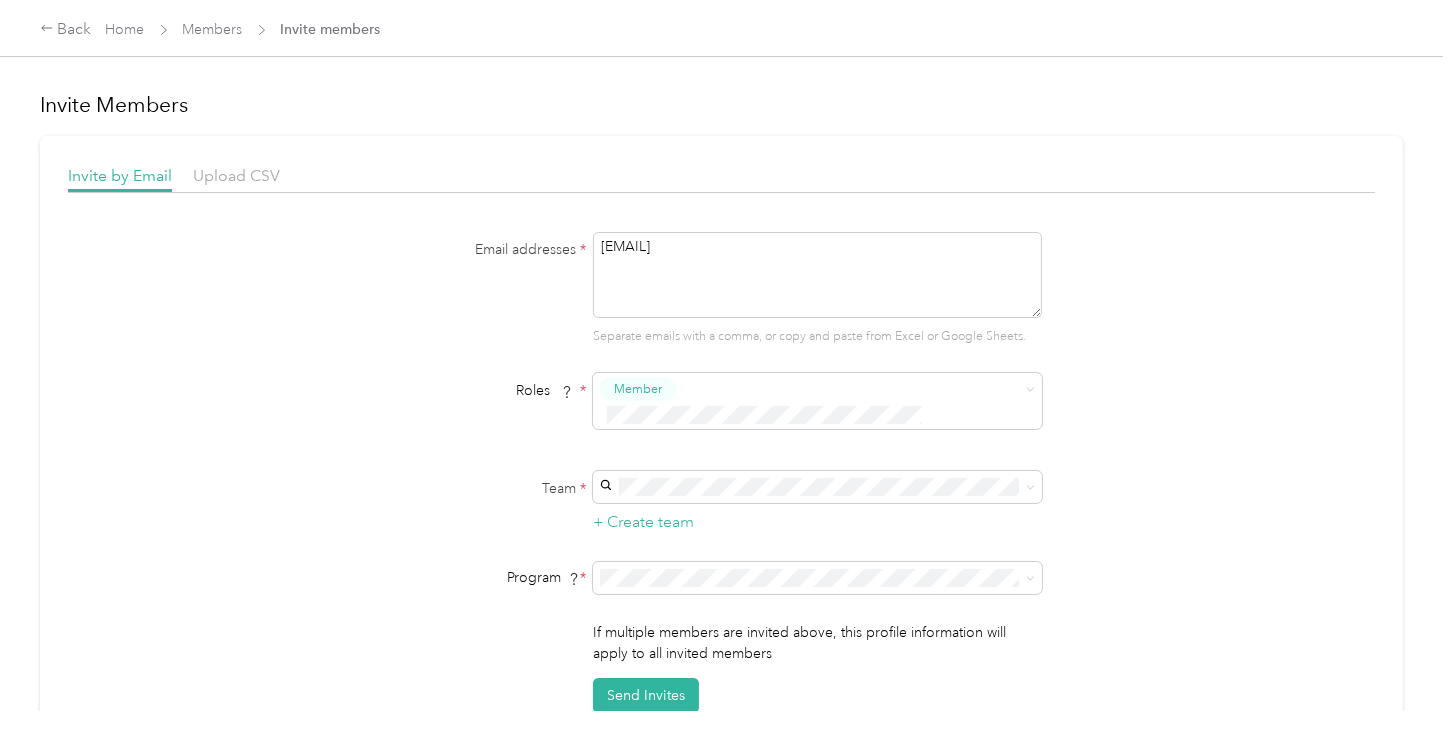 click on "CPM Program (CPM)" at bounding box center (670, 615) 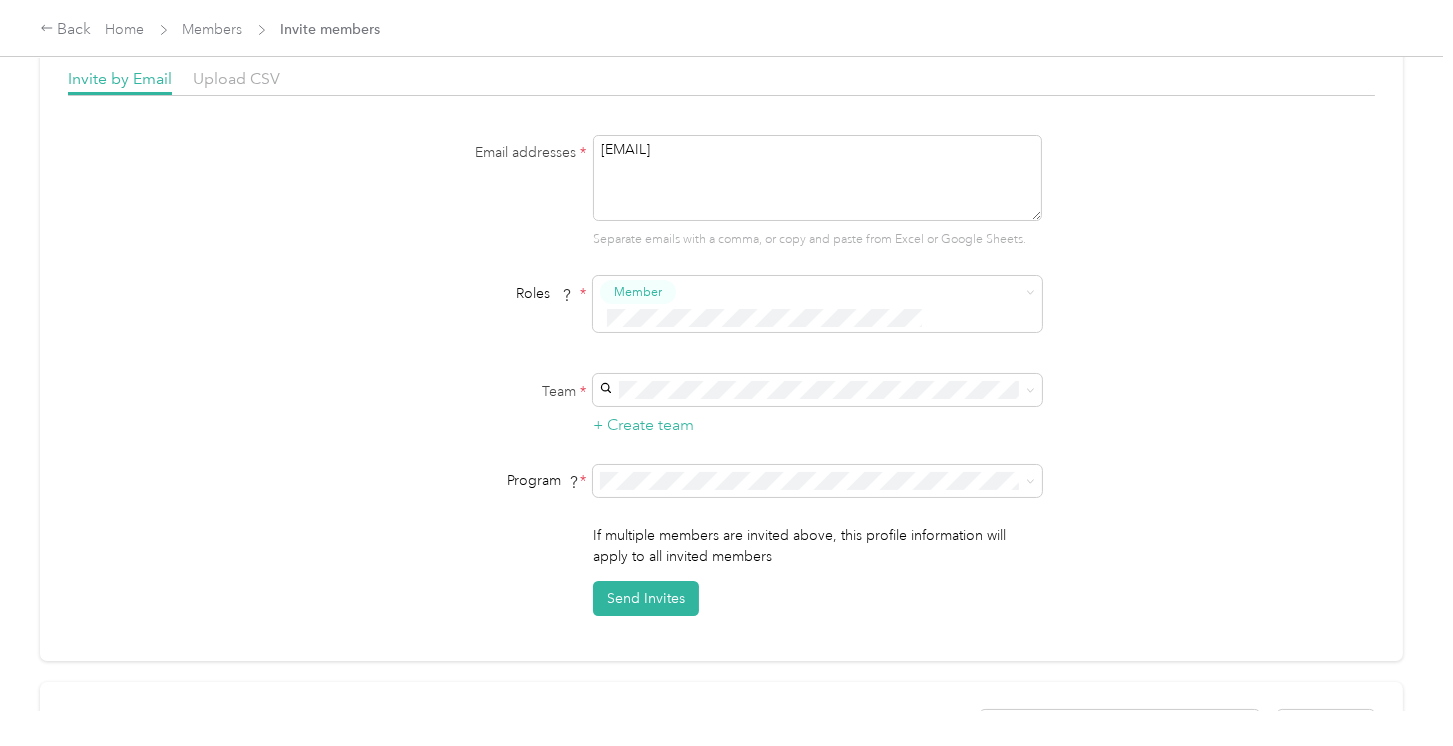 scroll, scrollTop: 100, scrollLeft: 0, axis: vertical 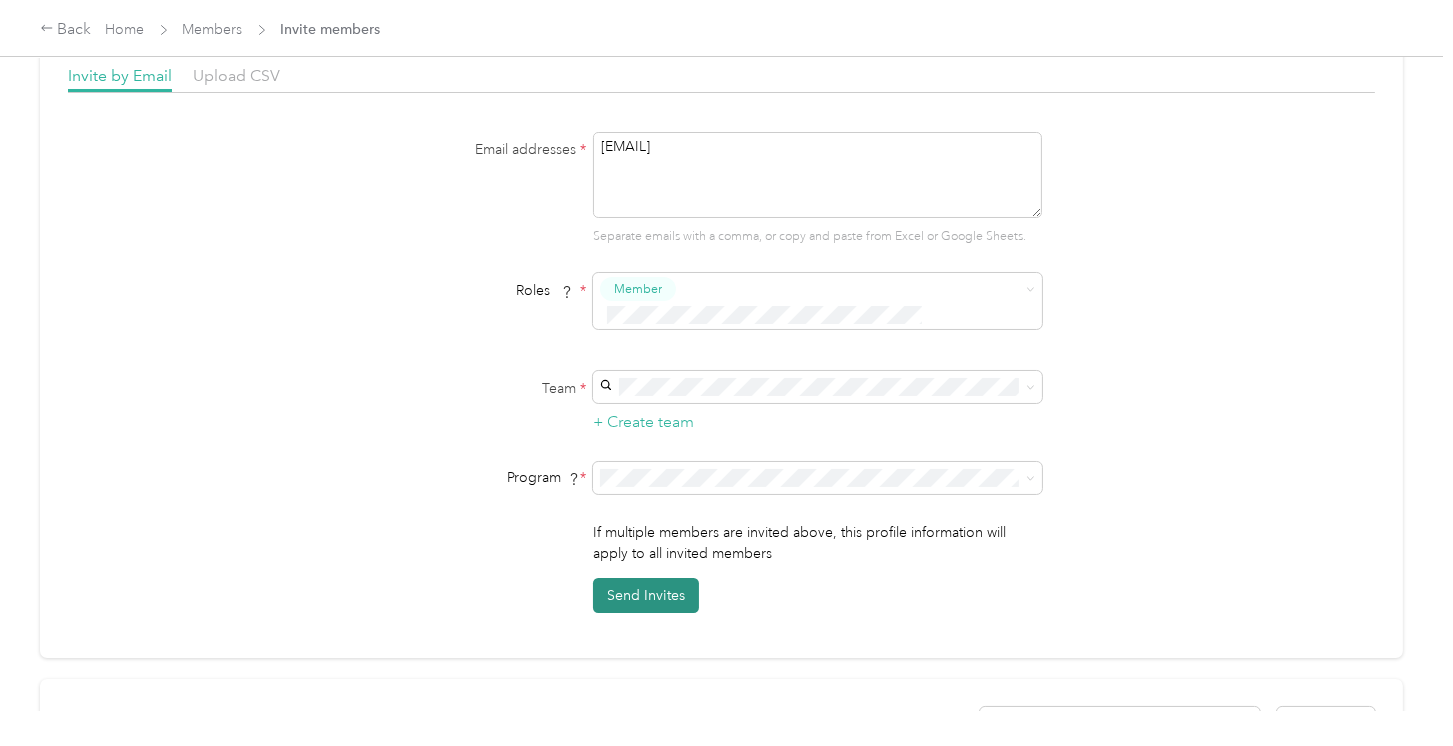 click on "Send Invites" at bounding box center (646, 595) 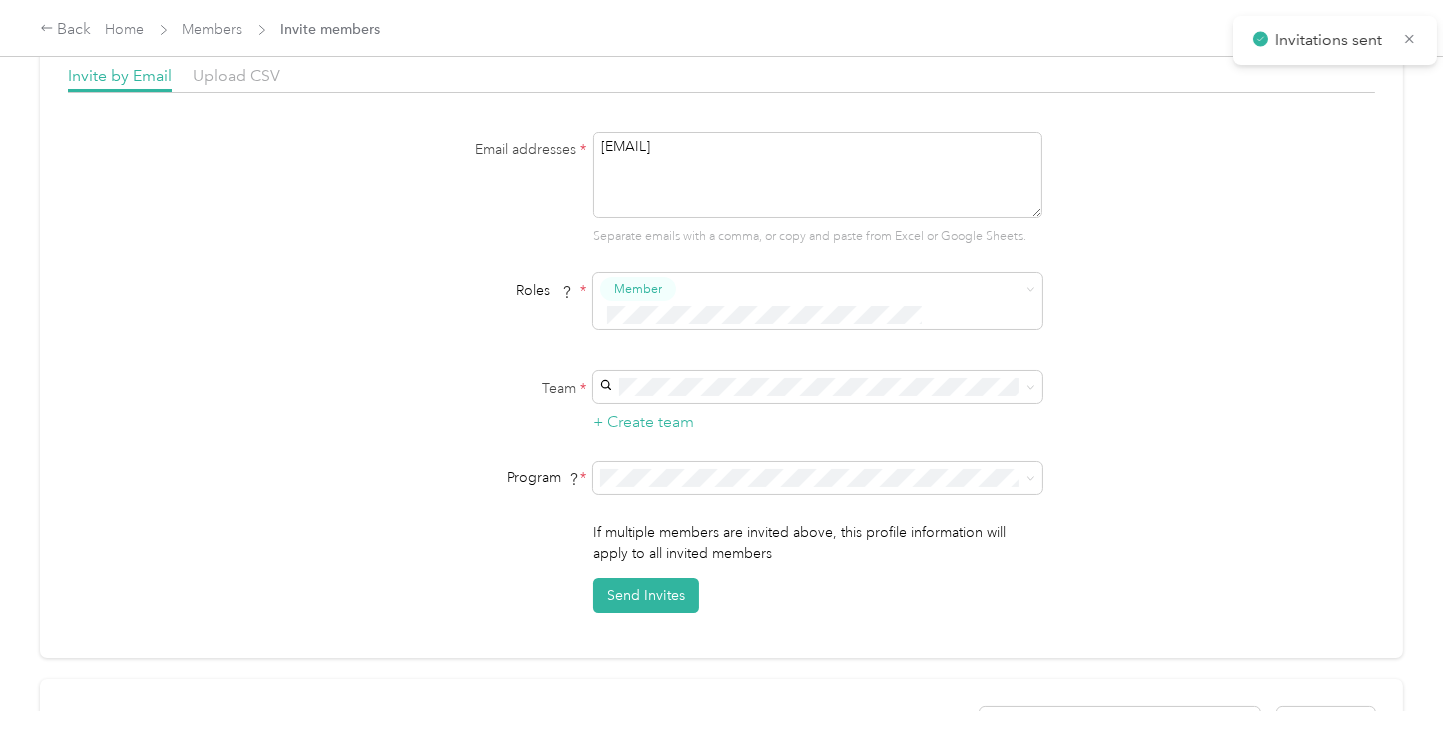click 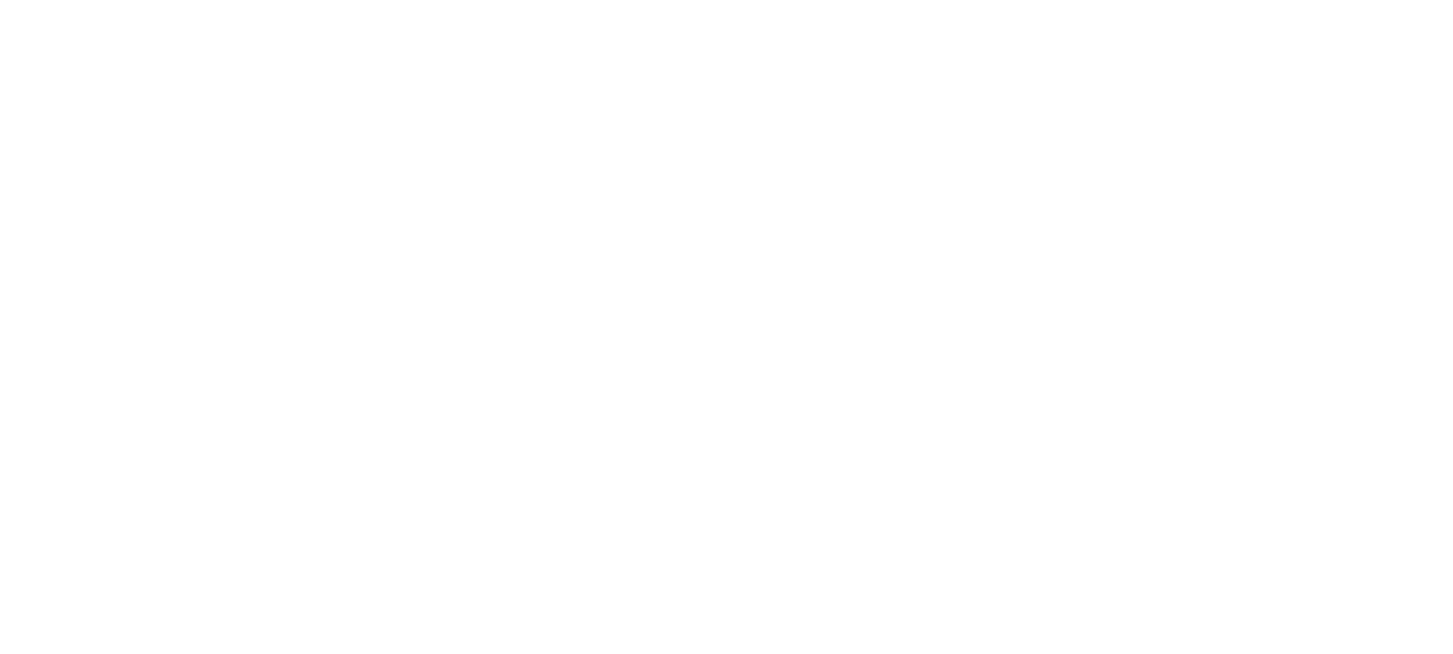 scroll, scrollTop: 0, scrollLeft: 0, axis: both 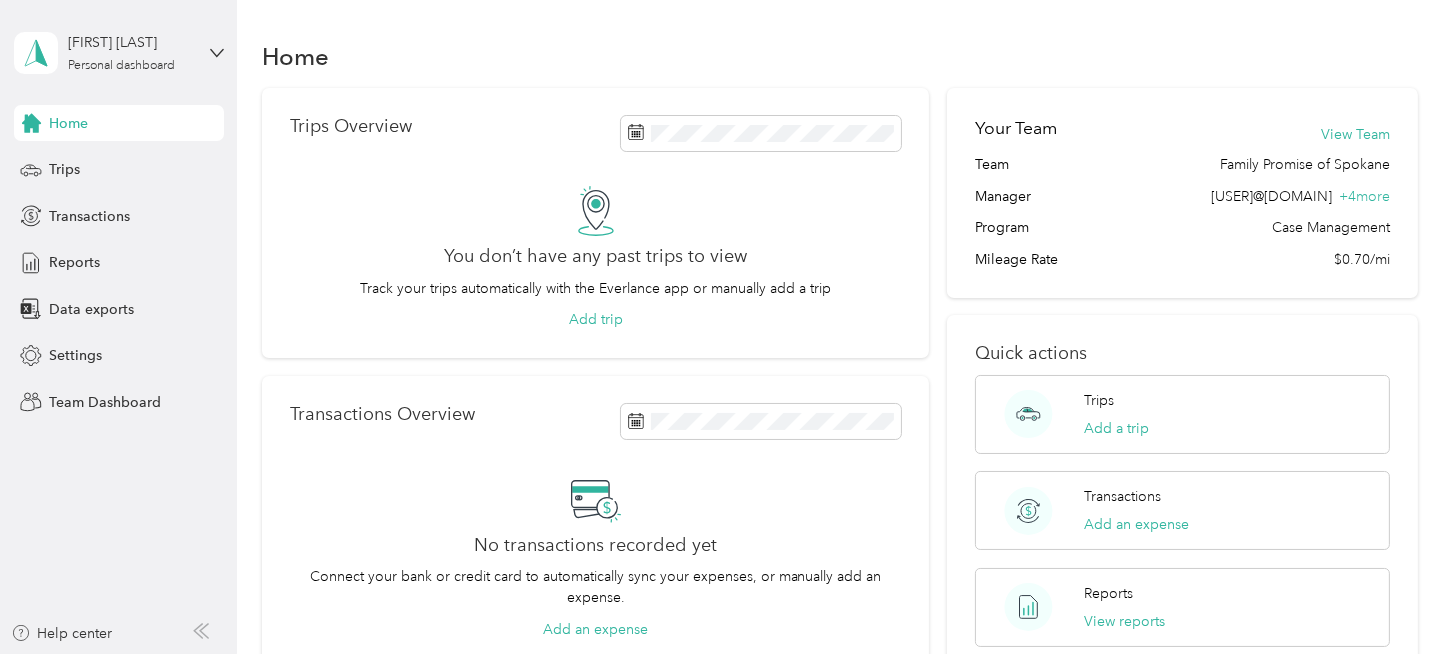 click on "Carmen Jones Personal dashboard" at bounding box center [119, 53] 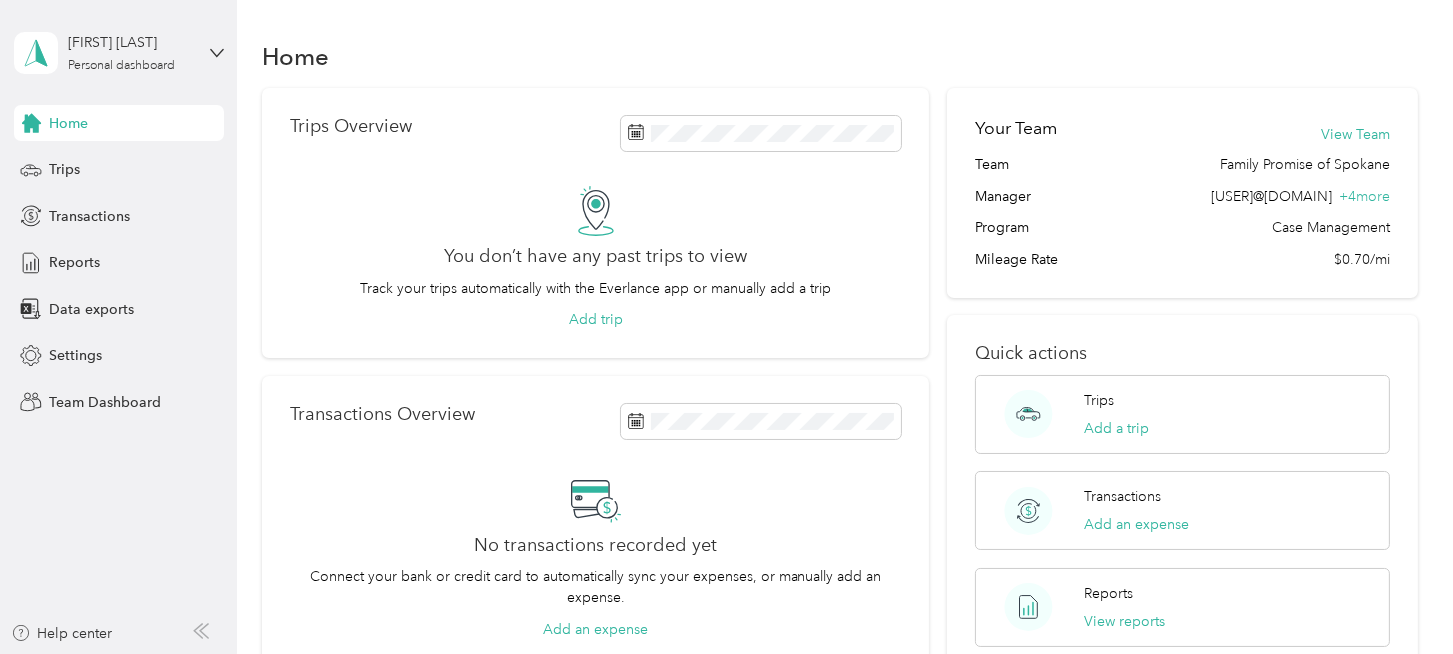 click on "Team dashboard" at bounding box center (166, 156) 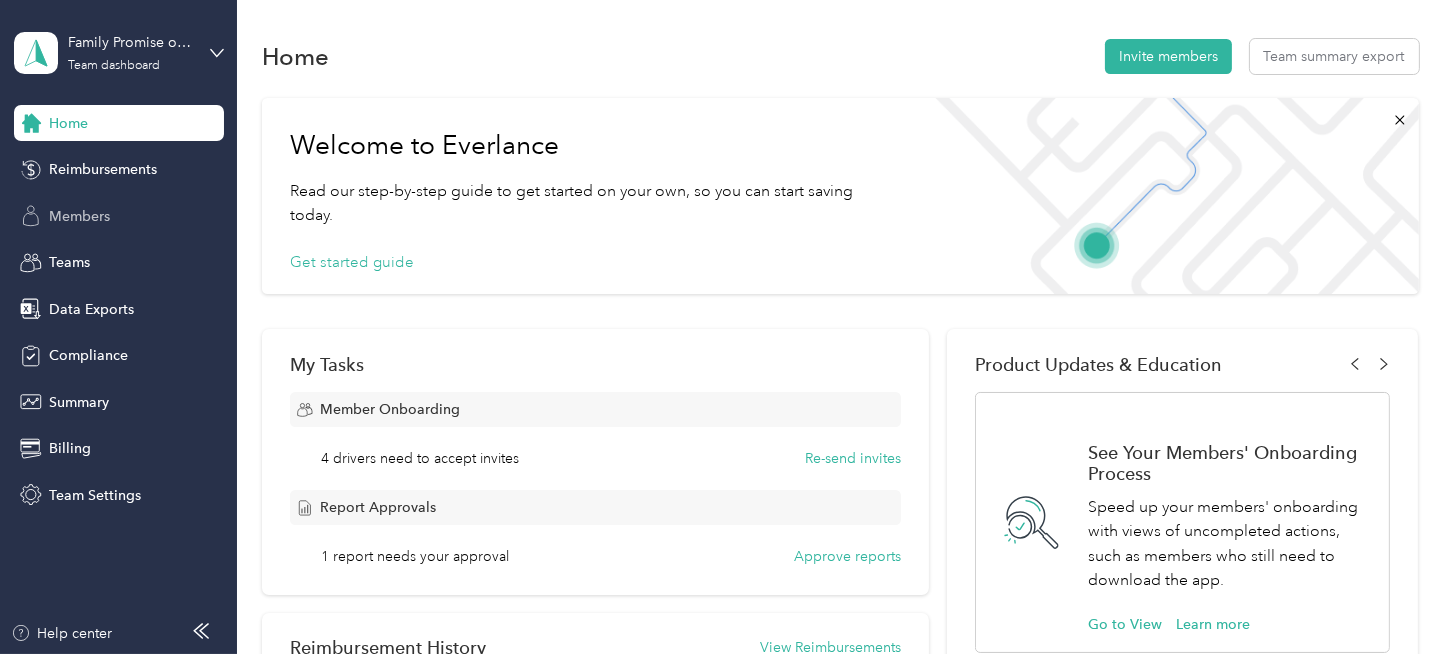 click on "Members" at bounding box center (79, 216) 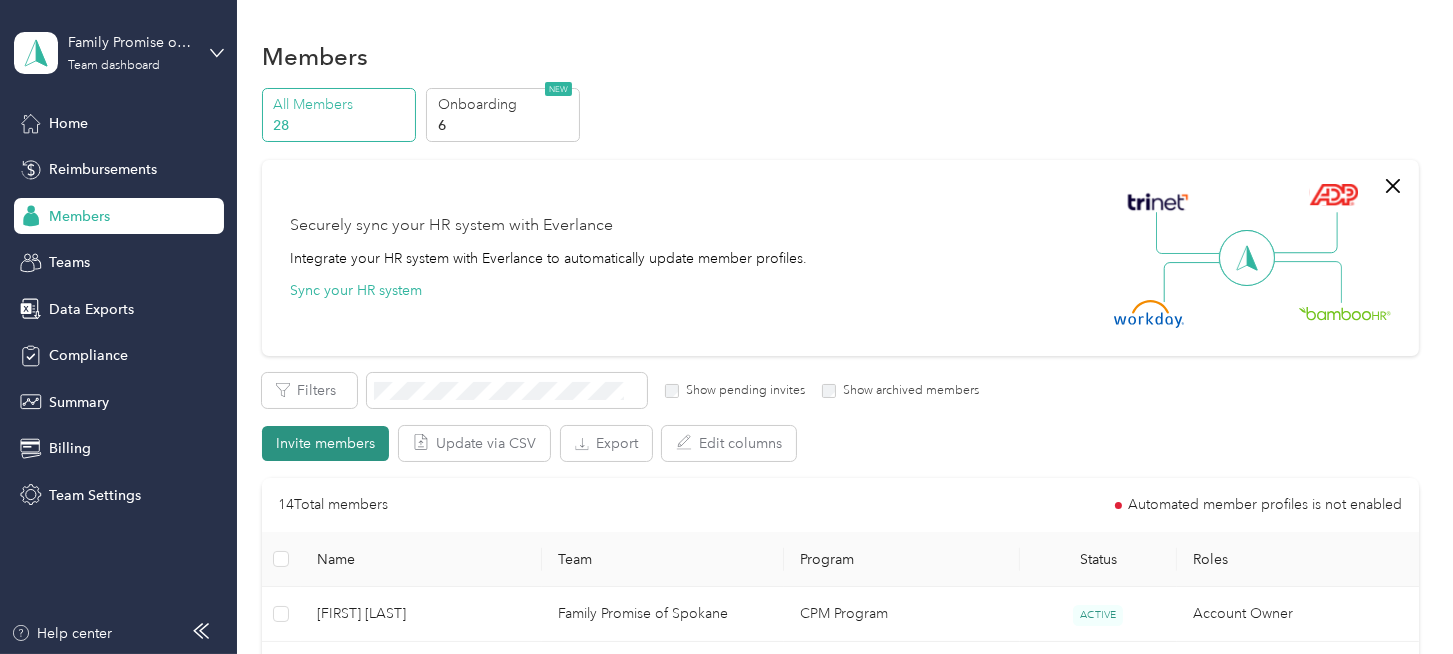 click on "Invite members" at bounding box center [325, 443] 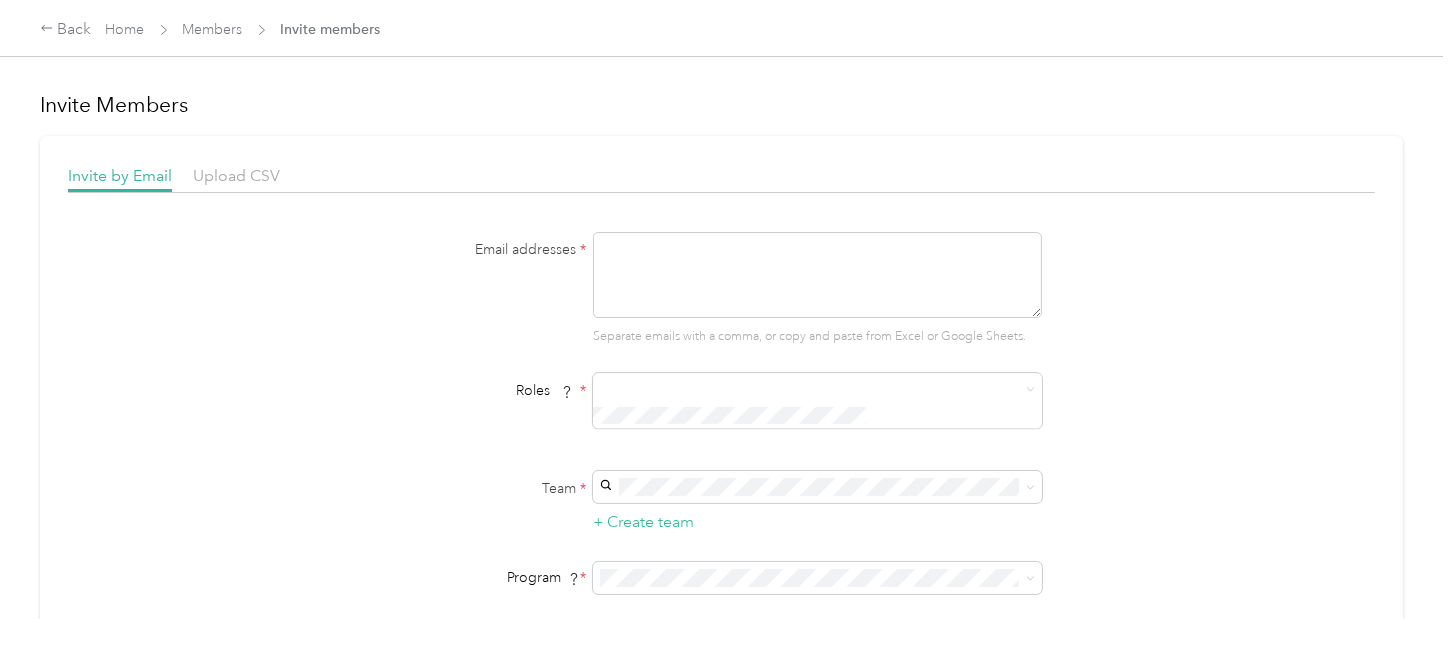 click at bounding box center (817, 275) 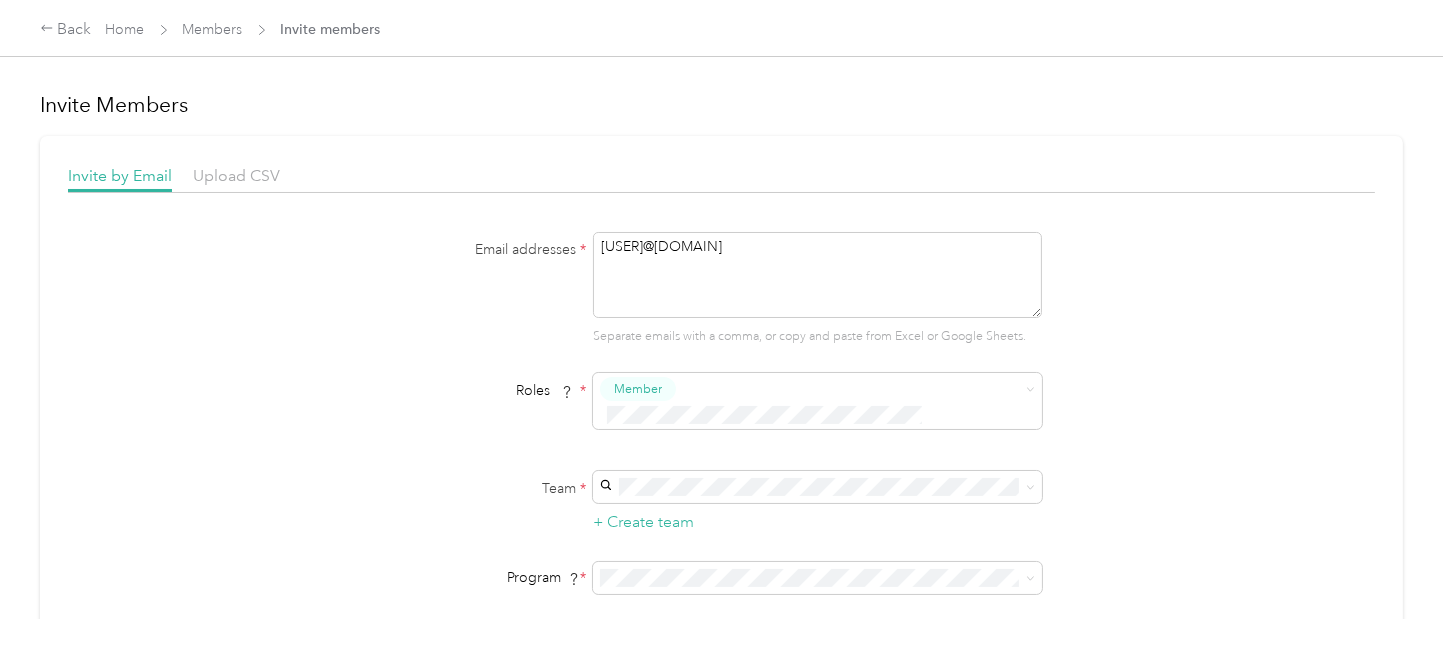 type on "[EMAIL]" 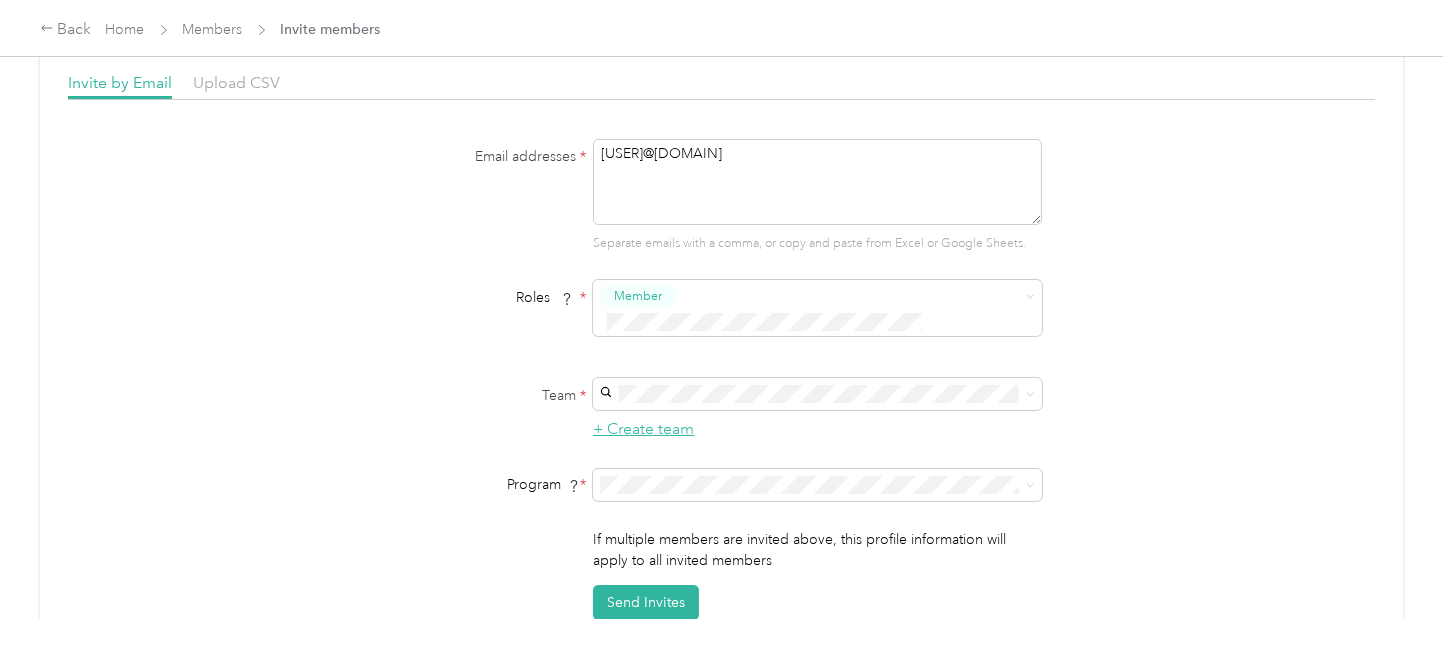 scroll, scrollTop: 100, scrollLeft: 0, axis: vertical 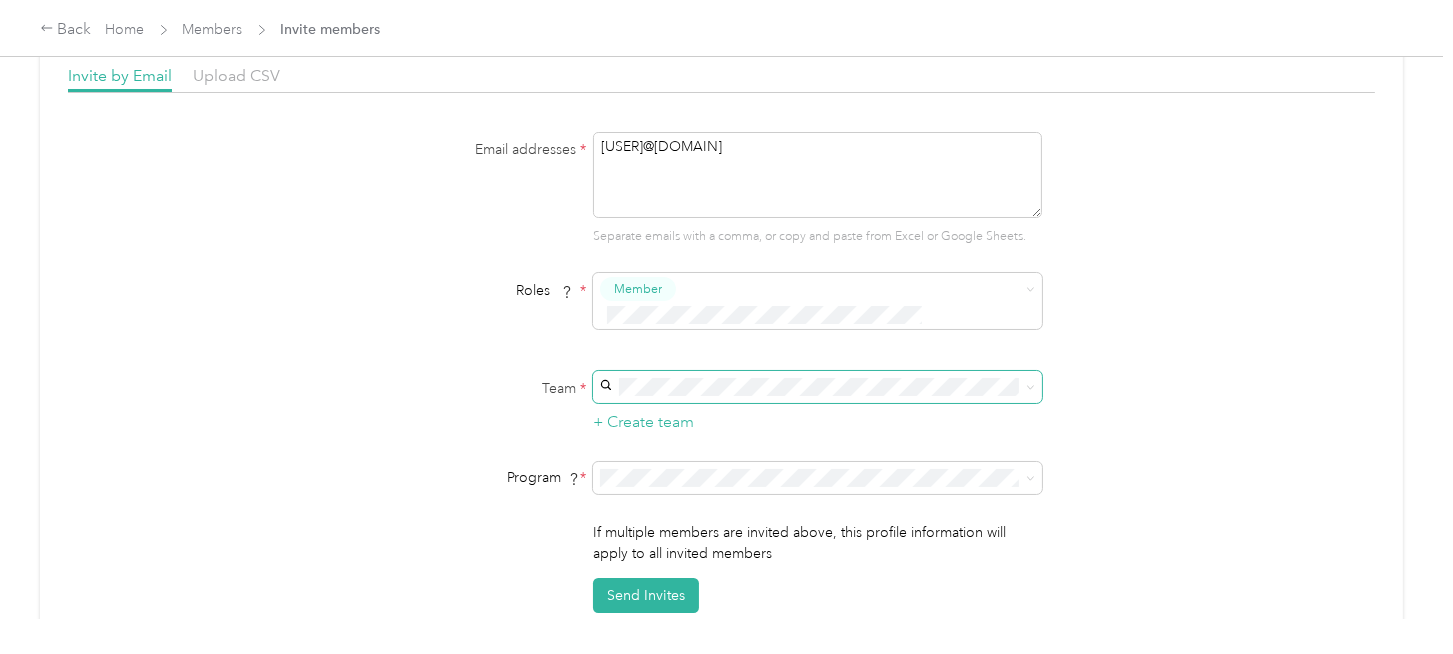 click at bounding box center [817, 387] 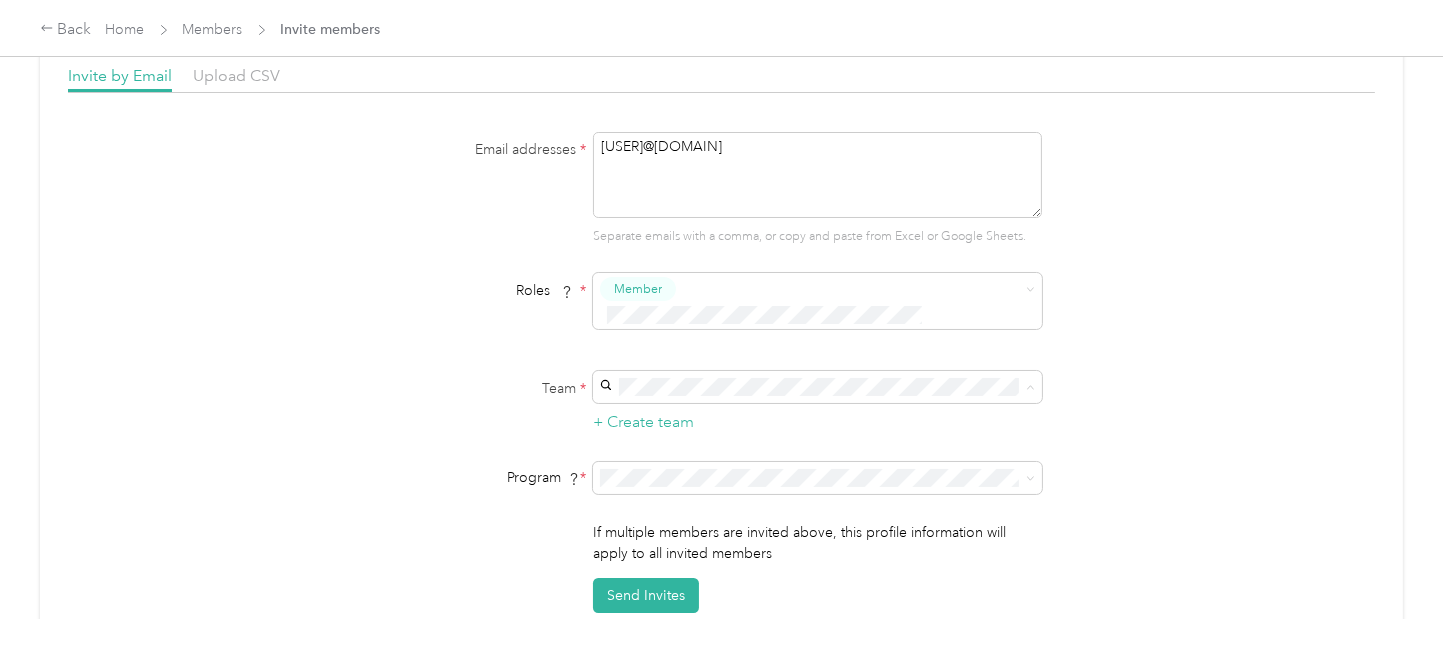 click on "Family Promise of Spokane Miles MacPherson +2 more" at bounding box center [815, 408] 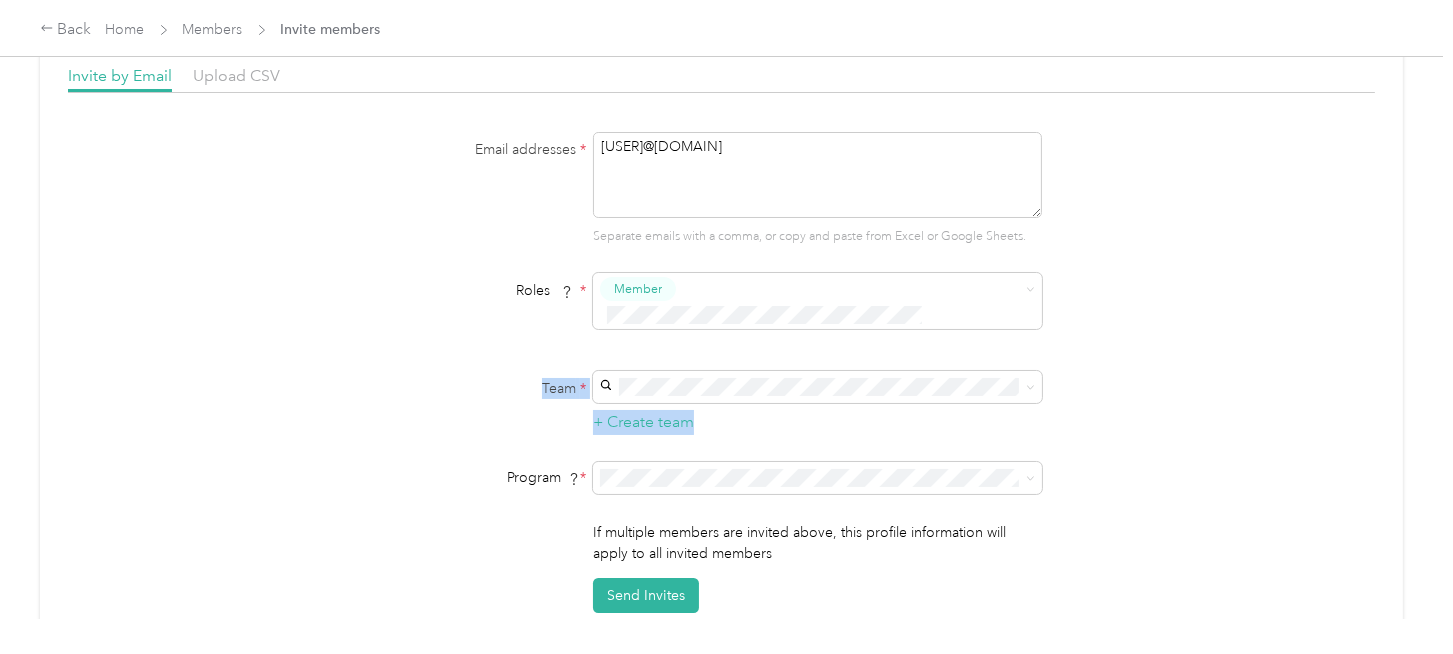click on "Email addresses   * lcamdengoold@comcast.net Separate emails with a comma, or copy and paste from Excel or Google Sheets. Roles   * Member   Team   * + Create team Program * Program start date   State   Zip code   Expected Annual Business Miles   miles Must be greater than 5,000 miles If multiple members are invited above, this profile information will apply to all invited members Send Invites" at bounding box center [722, 372] 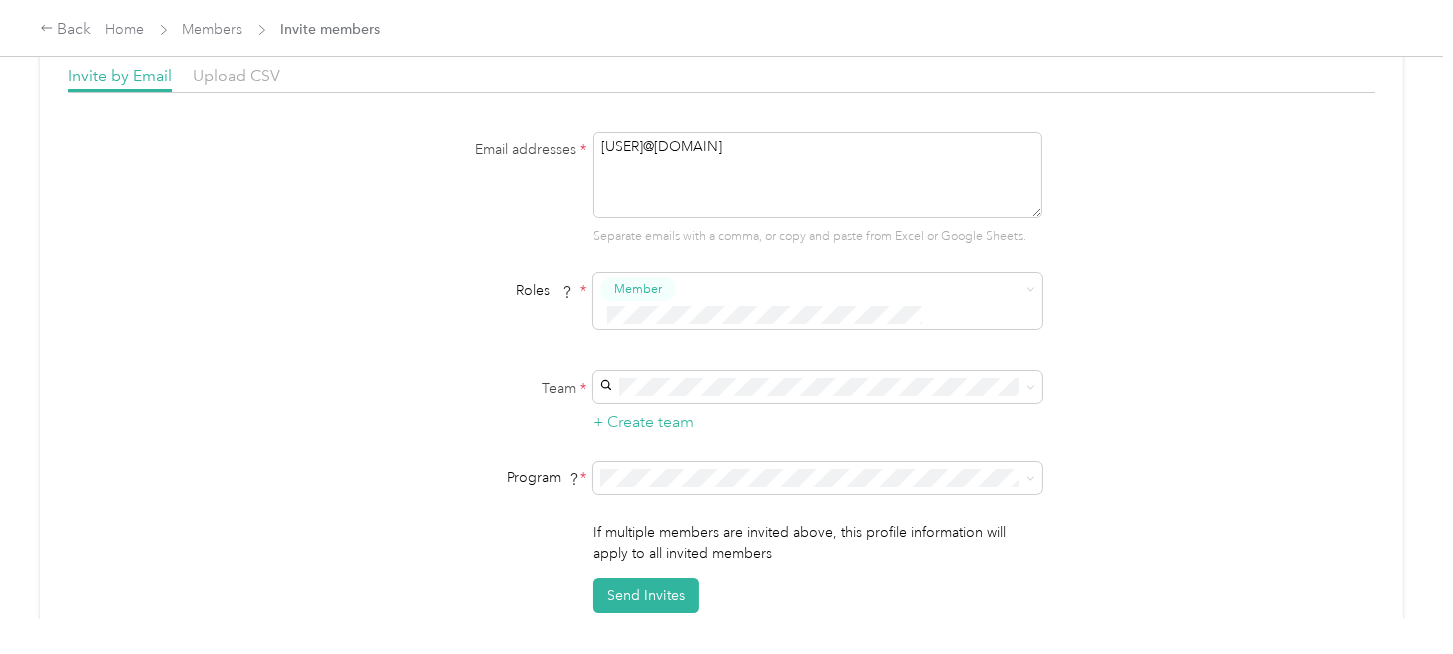 click on "Email addresses   * lcamdengoold@comcast.net Separate emails with a comma, or copy and paste from Excel or Google Sheets. Roles   * Member   Team   * + Create team Program * Program start date   State   Zip code   Expected Annual Business Miles   miles Must be greater than 5,000 miles If multiple members are invited above, this profile information will apply to all invited members Send Invites" at bounding box center [722, 372] 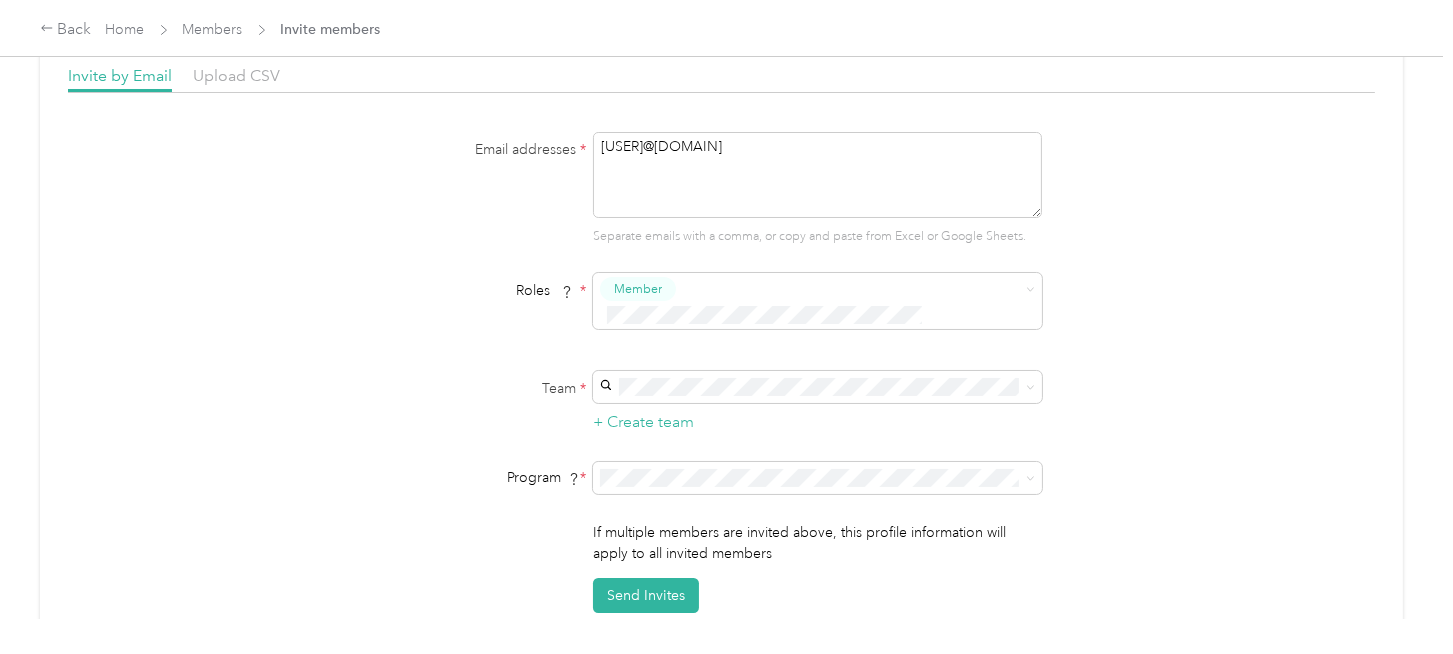 click on "CPM Program (CPM)" at bounding box center [815, 520] 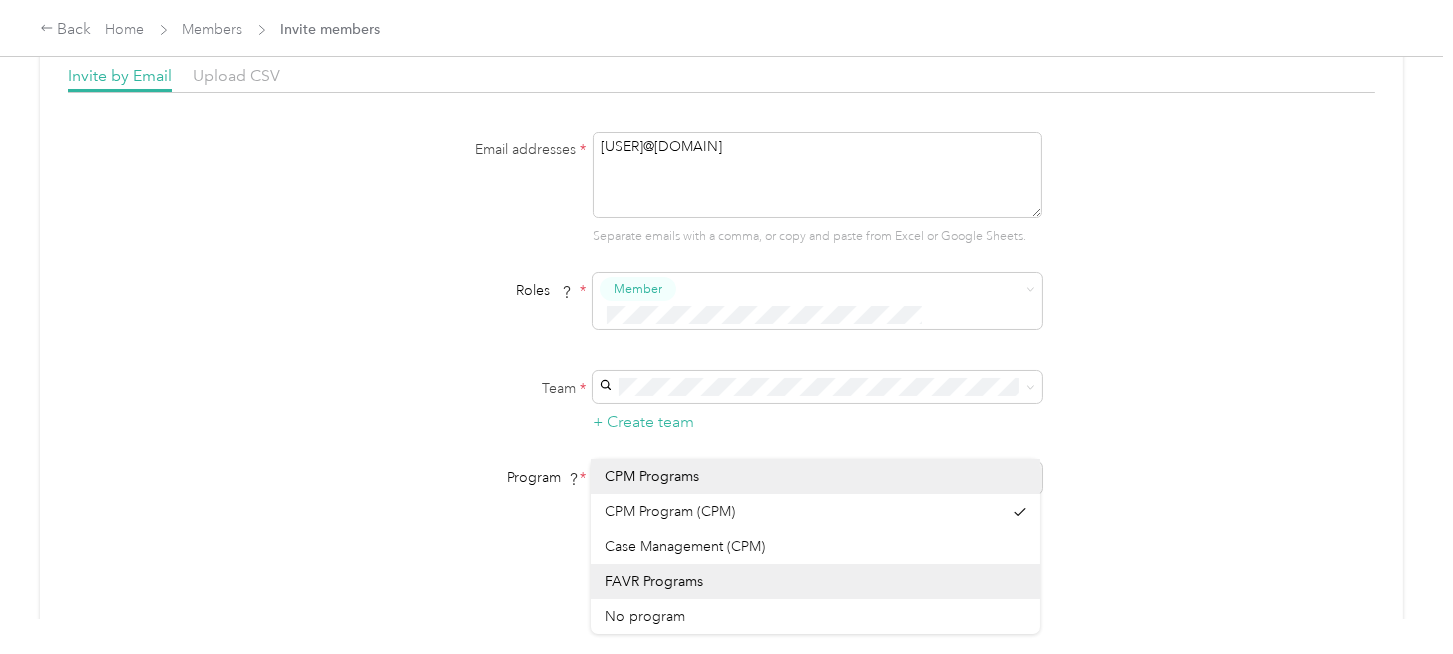 click on "If multiple members are invited above, this profile information will apply to all invited members Send Invites" at bounding box center (722, 567) 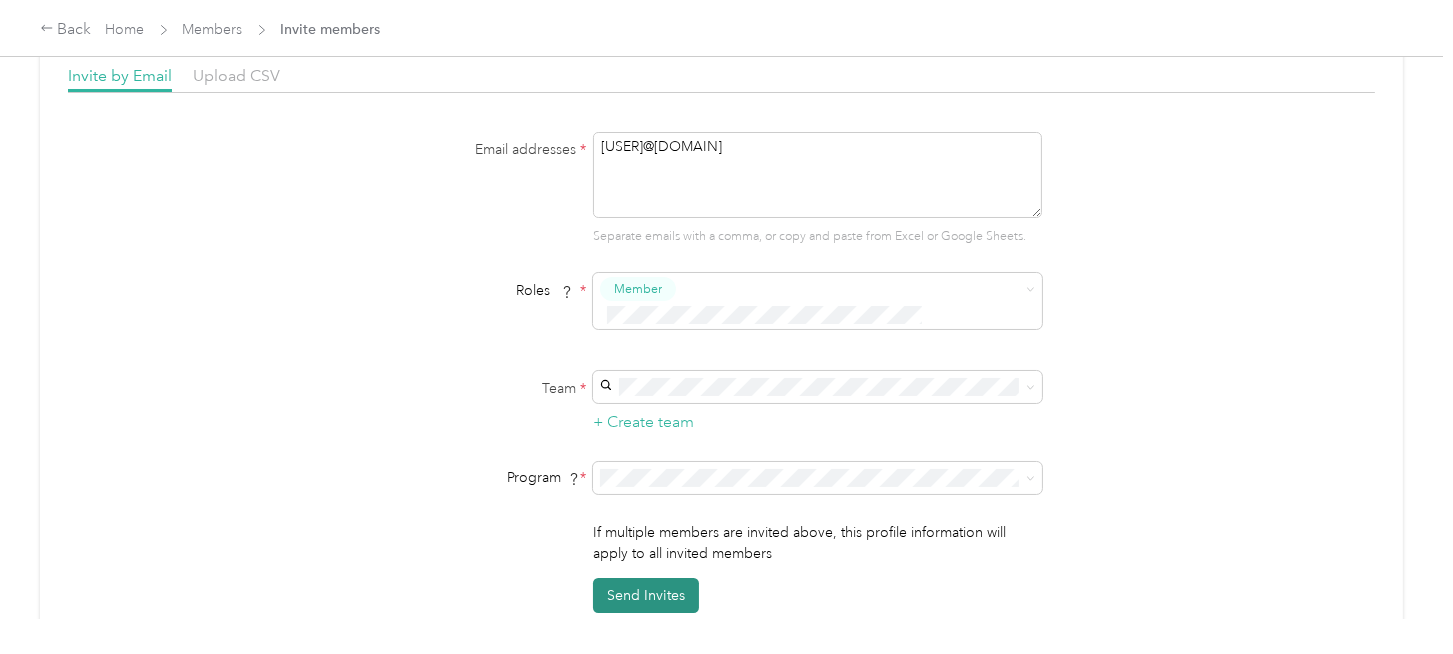 click on "Send Invites" at bounding box center (646, 595) 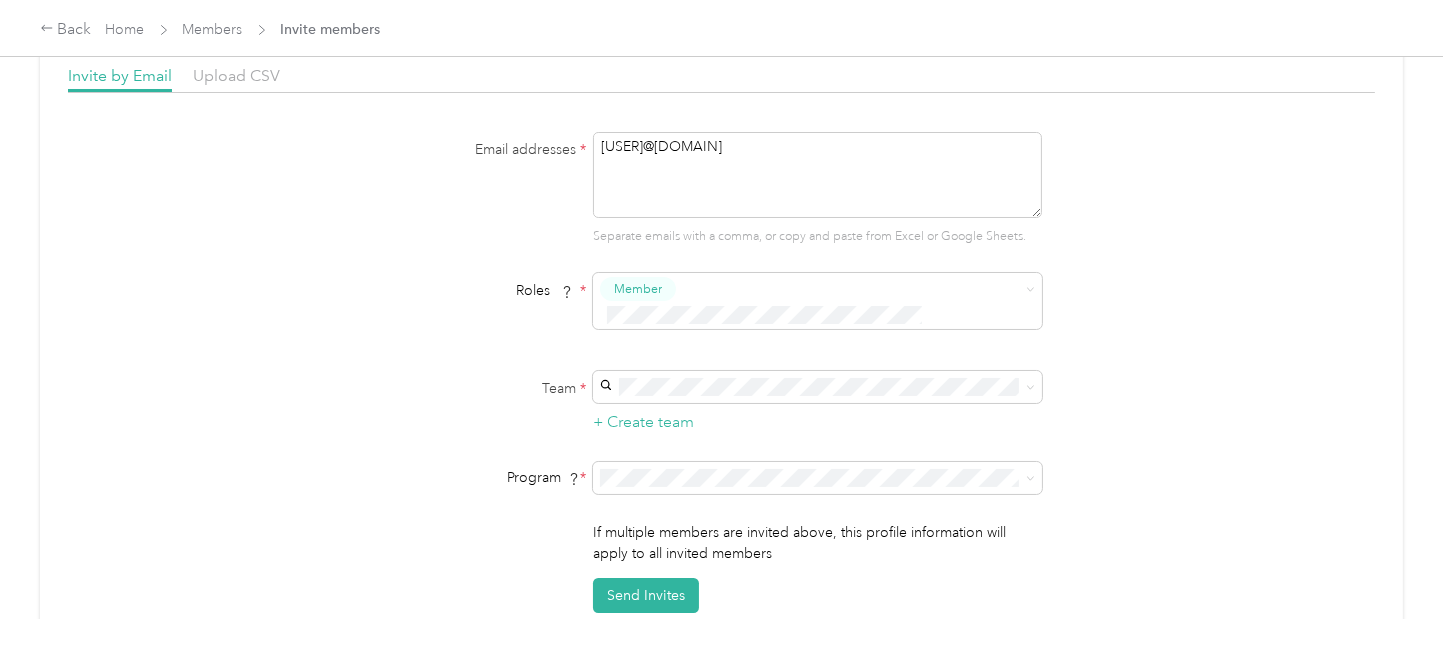 click 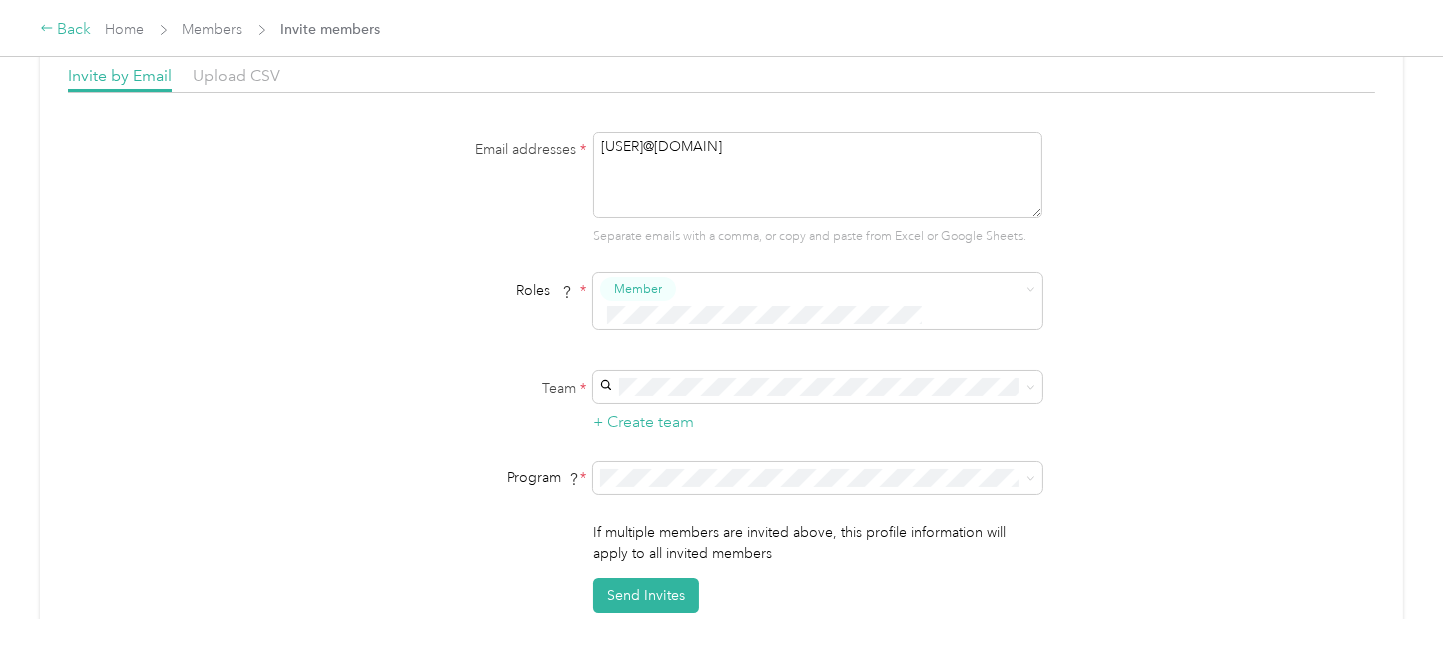 click on "Back" at bounding box center [66, 30] 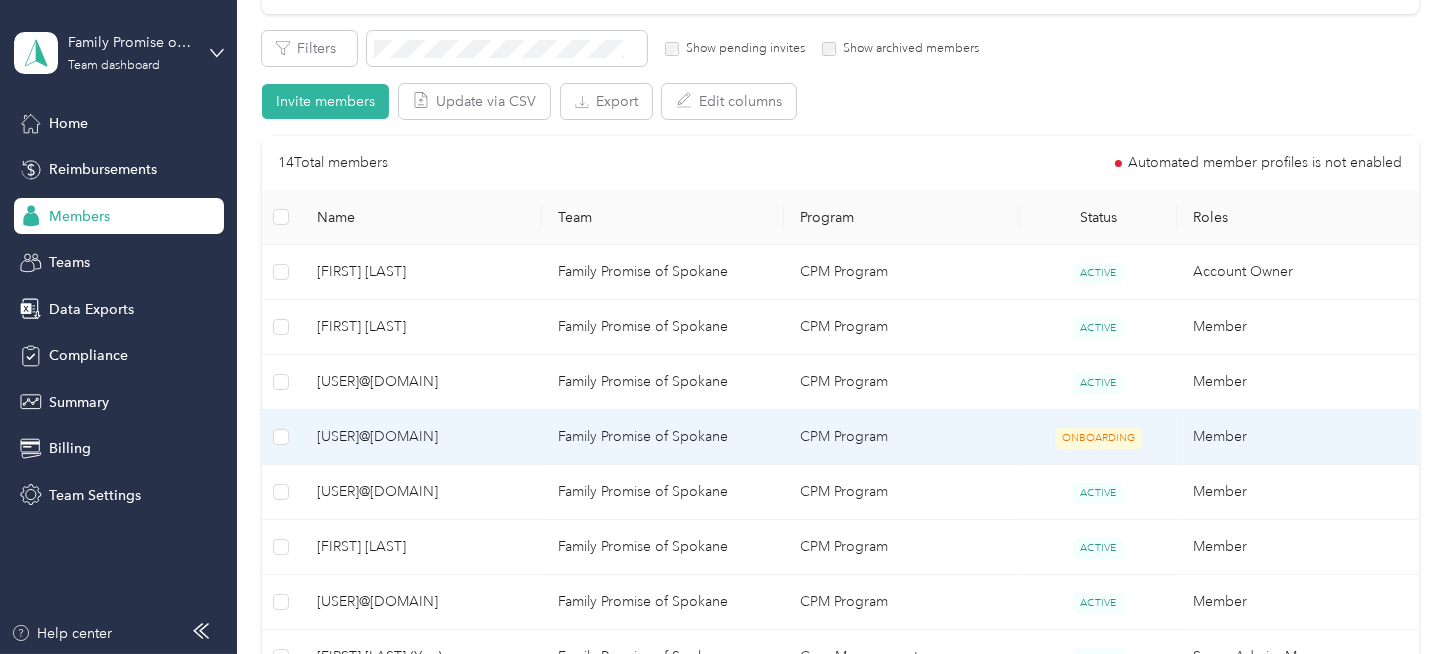 scroll, scrollTop: 200, scrollLeft: 0, axis: vertical 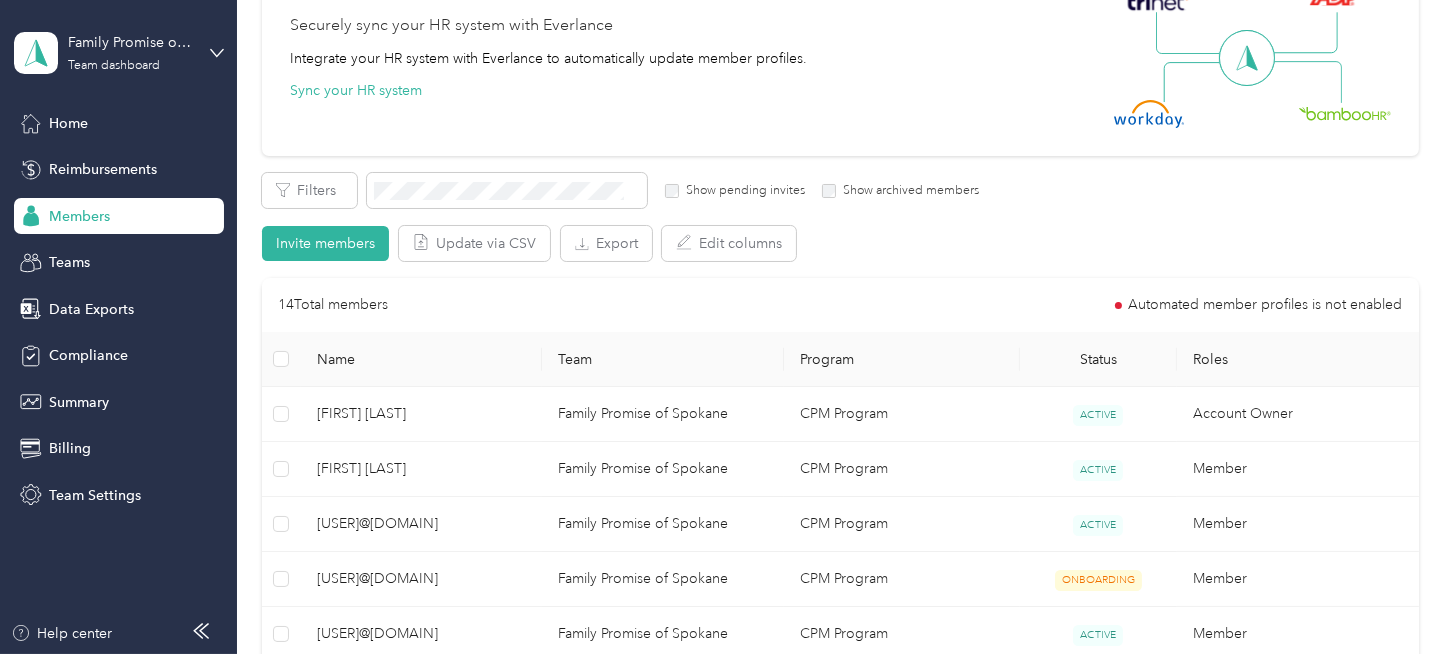 click on "Filters Show pending invites Show archived members Invite members Update via CSV Export Edit columns" at bounding box center [840, 217] 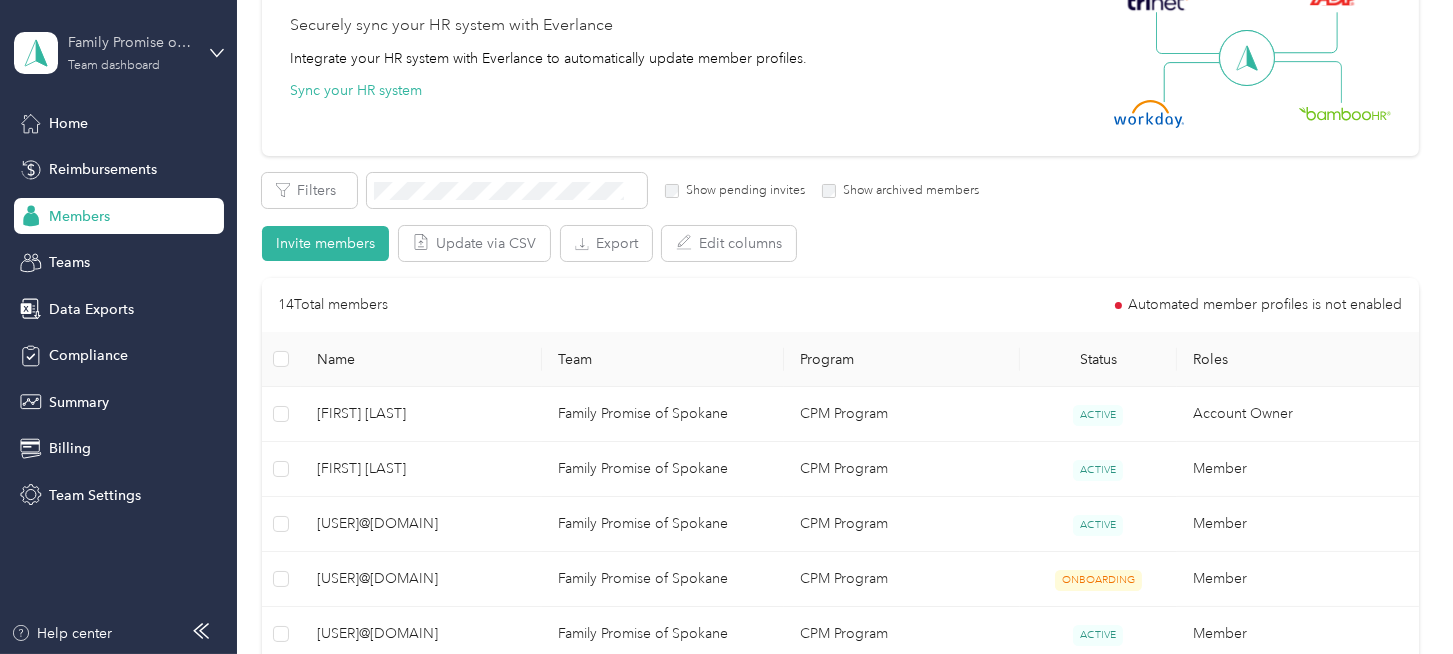 click on "Family Promise of Spokane Team dashboard" at bounding box center (130, 52) 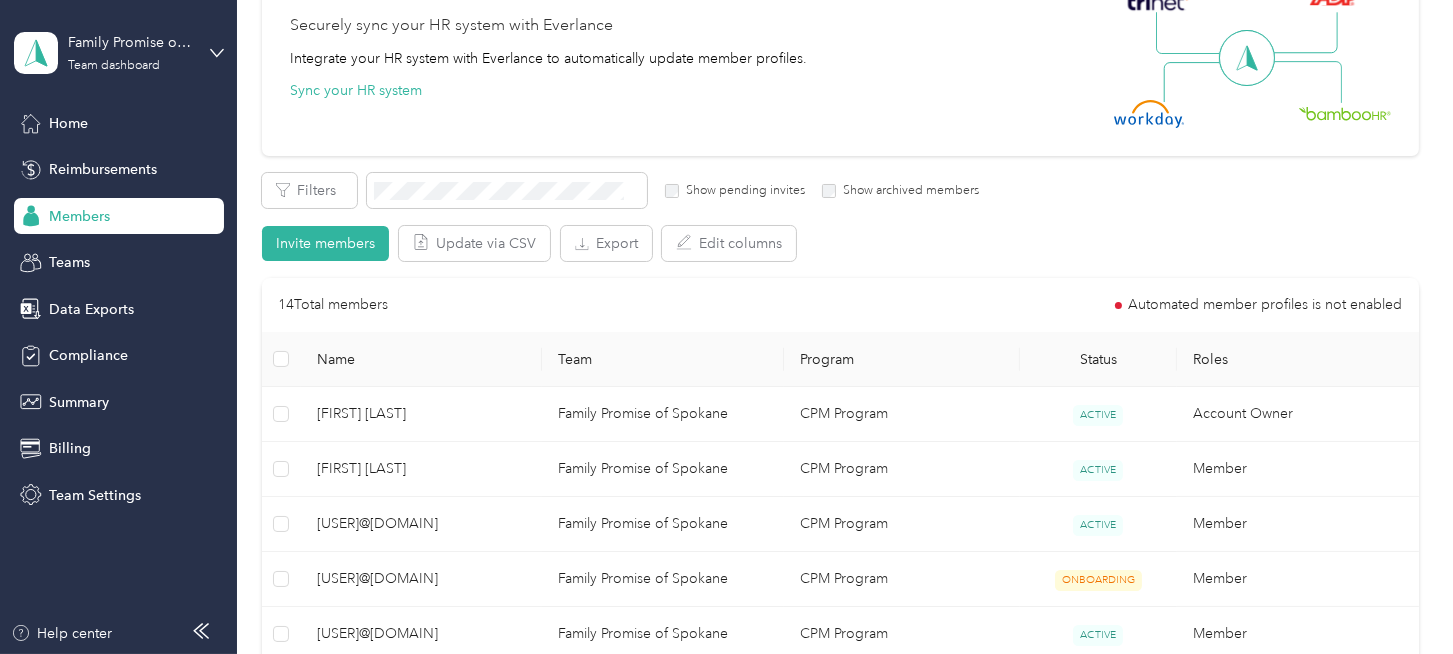 click on "Team dashboard Personal dashboard Log out" at bounding box center [166, 206] 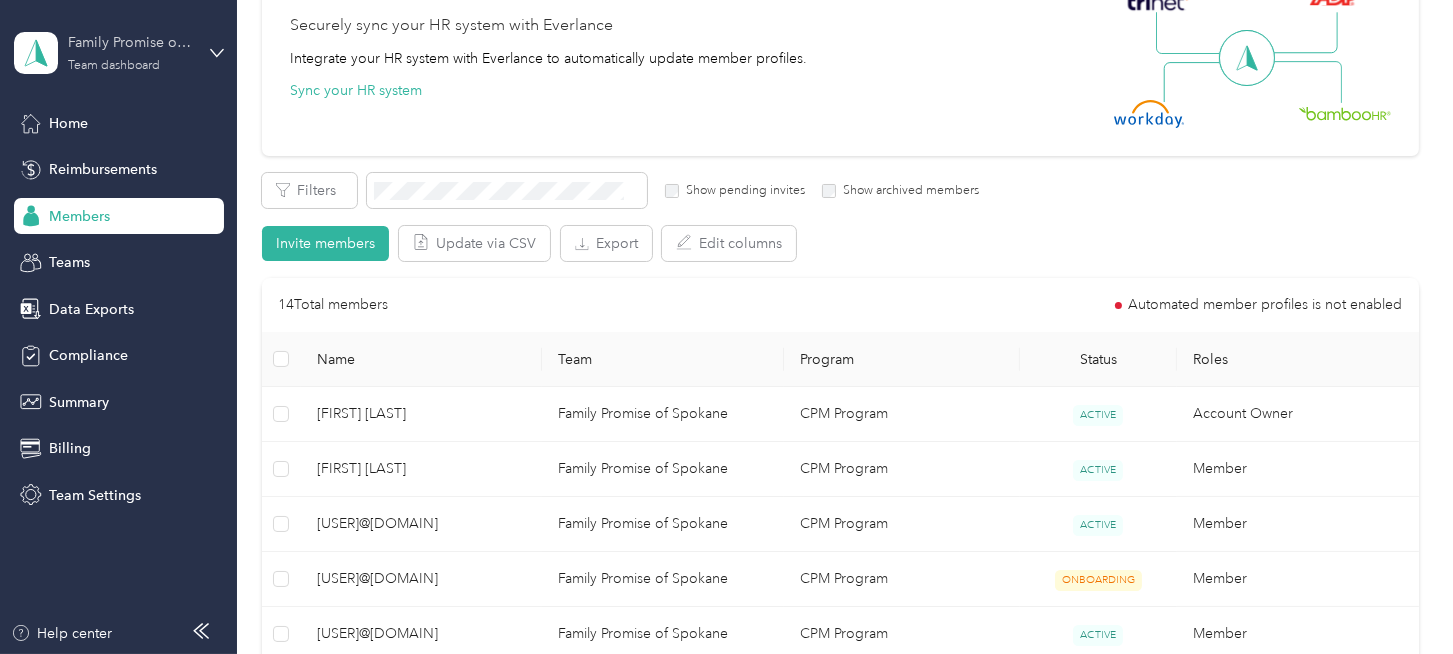 click on "Team dashboard" at bounding box center (114, 66) 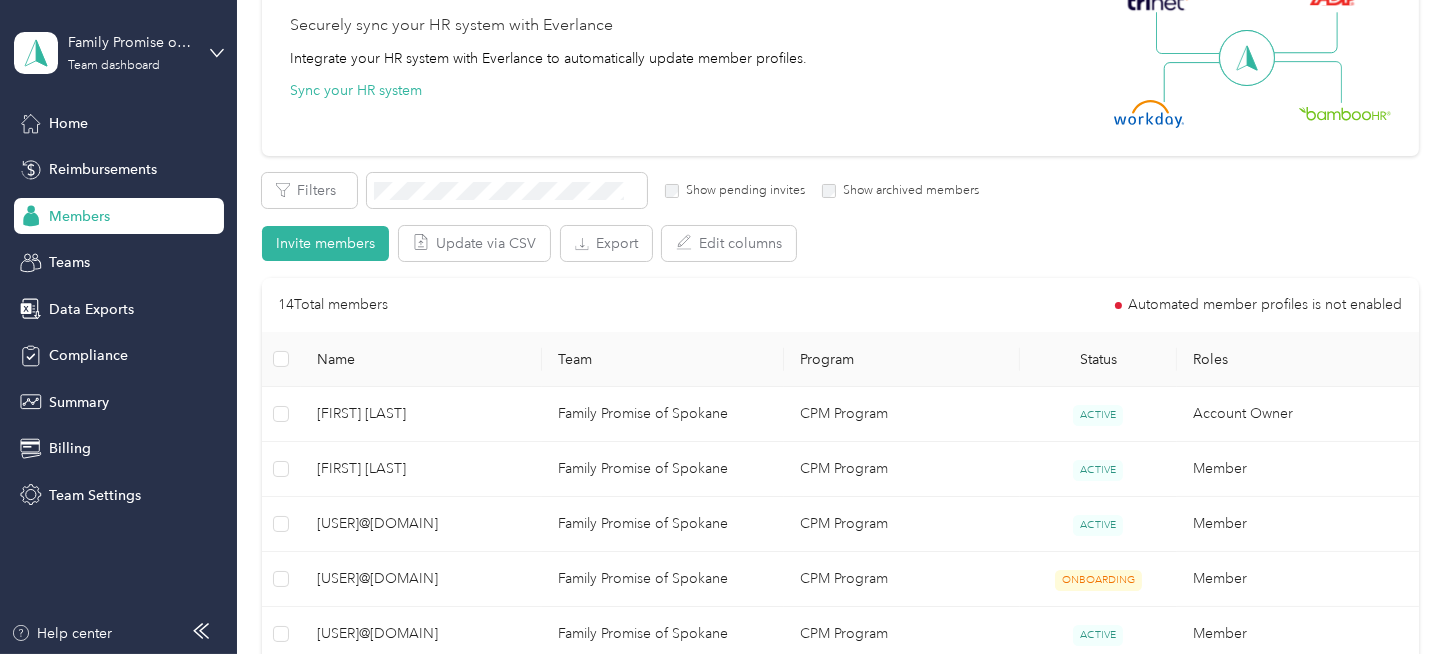 click on "Personal dashboard" at bounding box center [166, 209] 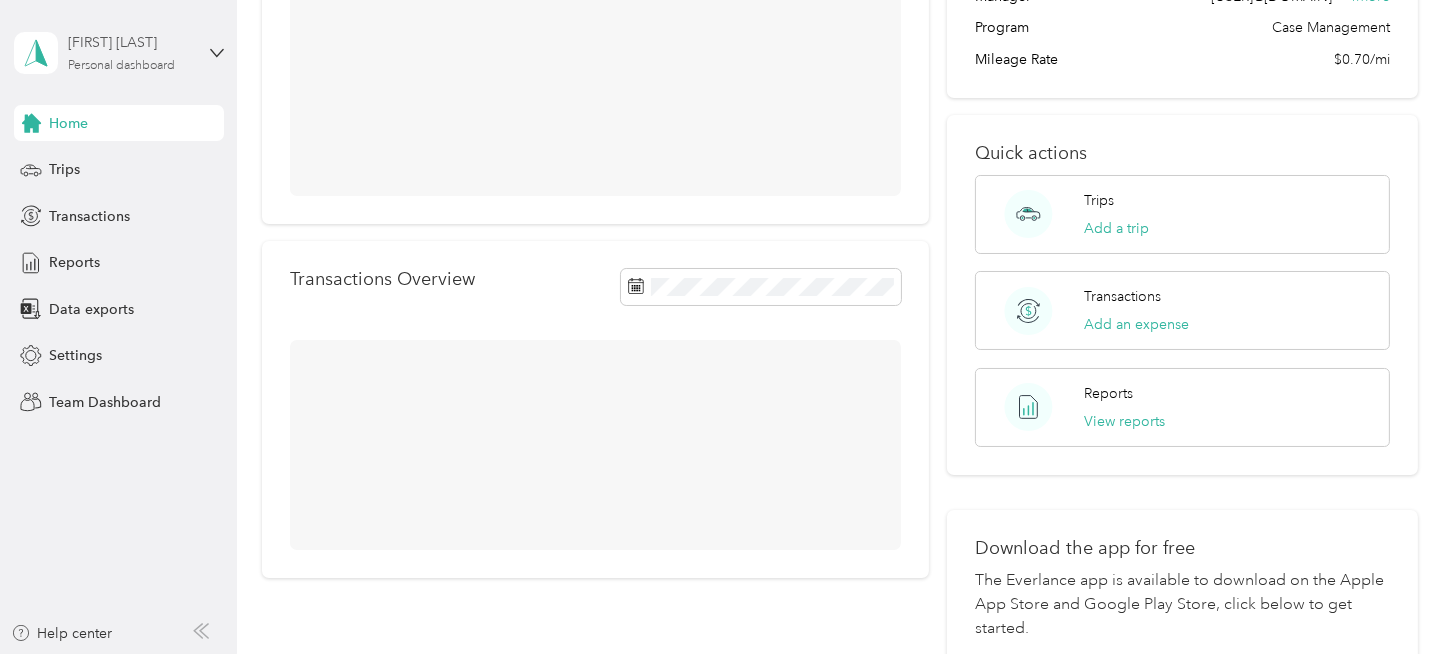 click on "Personal dashboard" at bounding box center (121, 66) 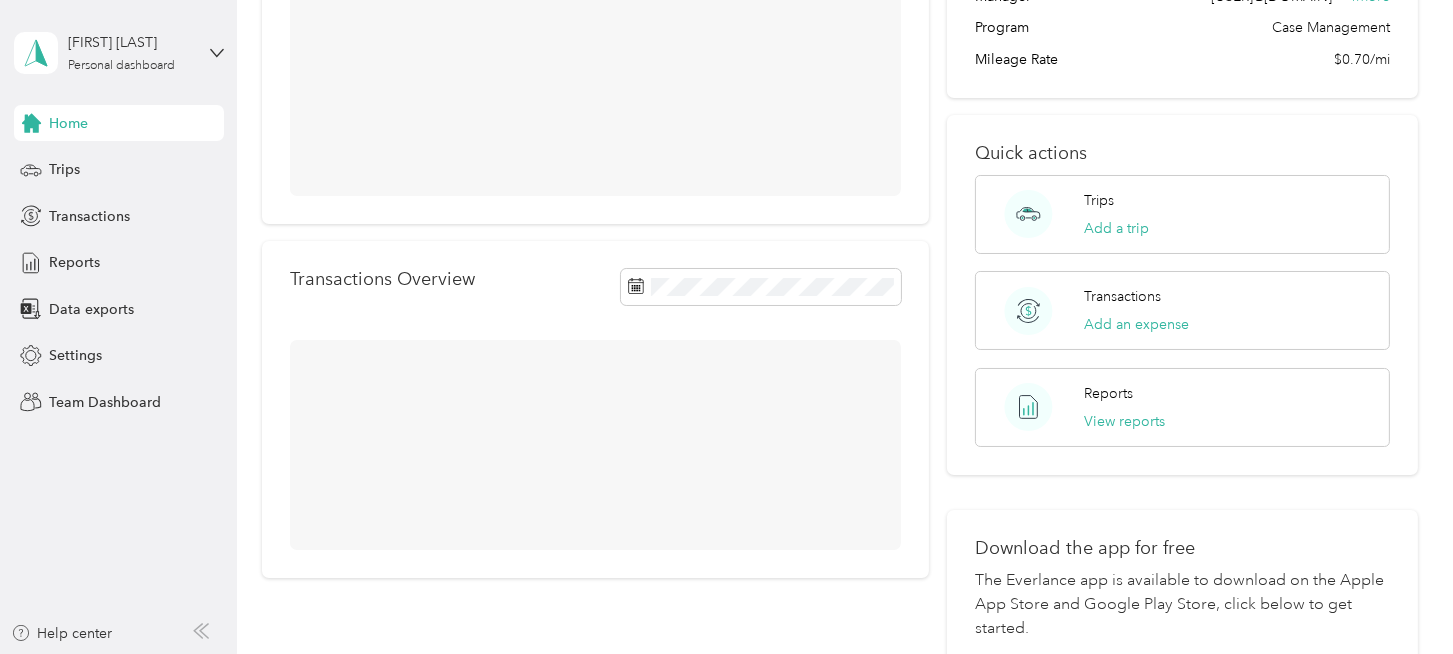 click on "Team dashboard" at bounding box center (166, 164) 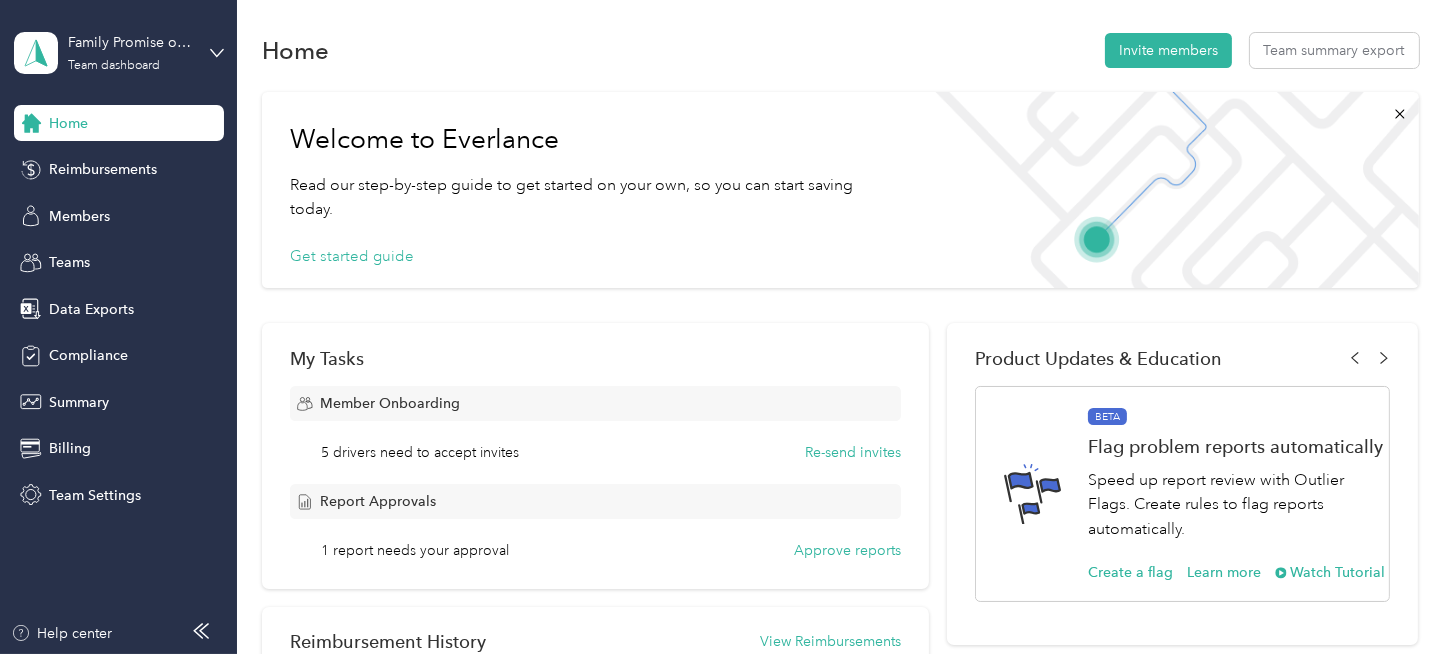 scroll, scrollTop: 0, scrollLeft: 0, axis: both 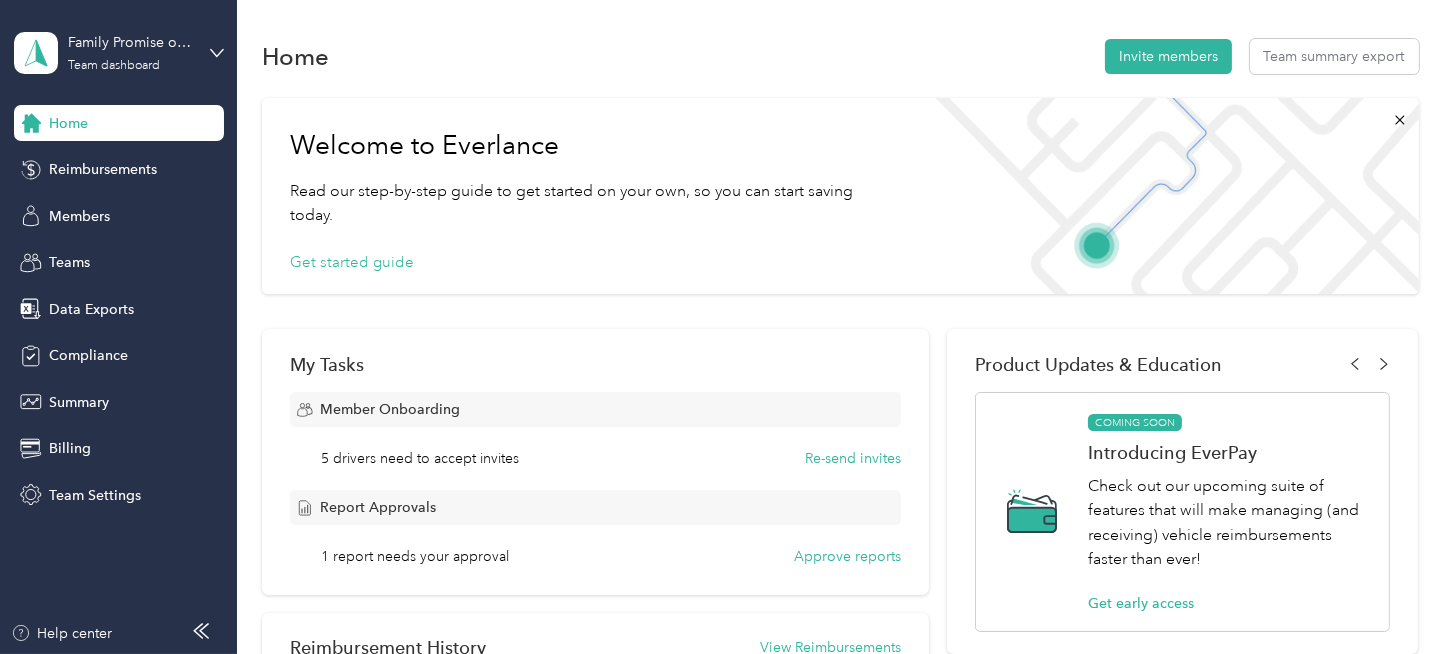 click on "Home Invite members Team summary export" at bounding box center (840, 56) 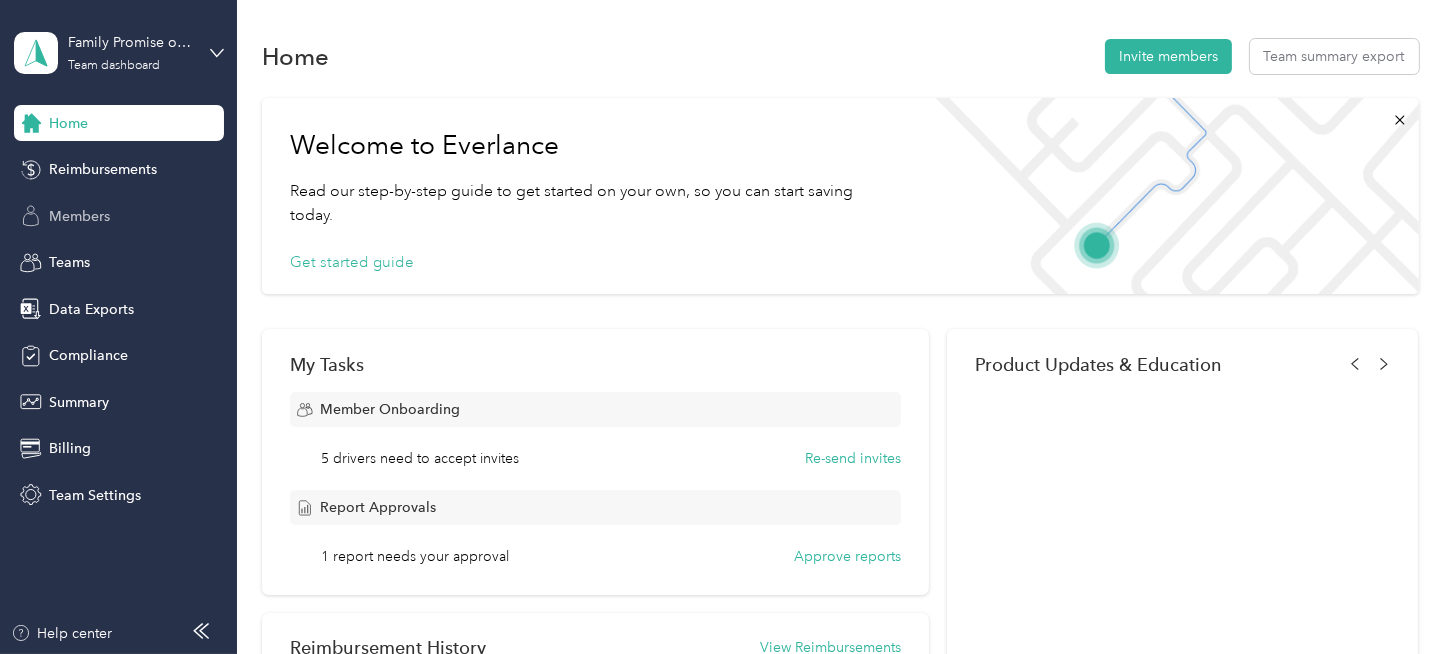 click on "Members" at bounding box center (79, 216) 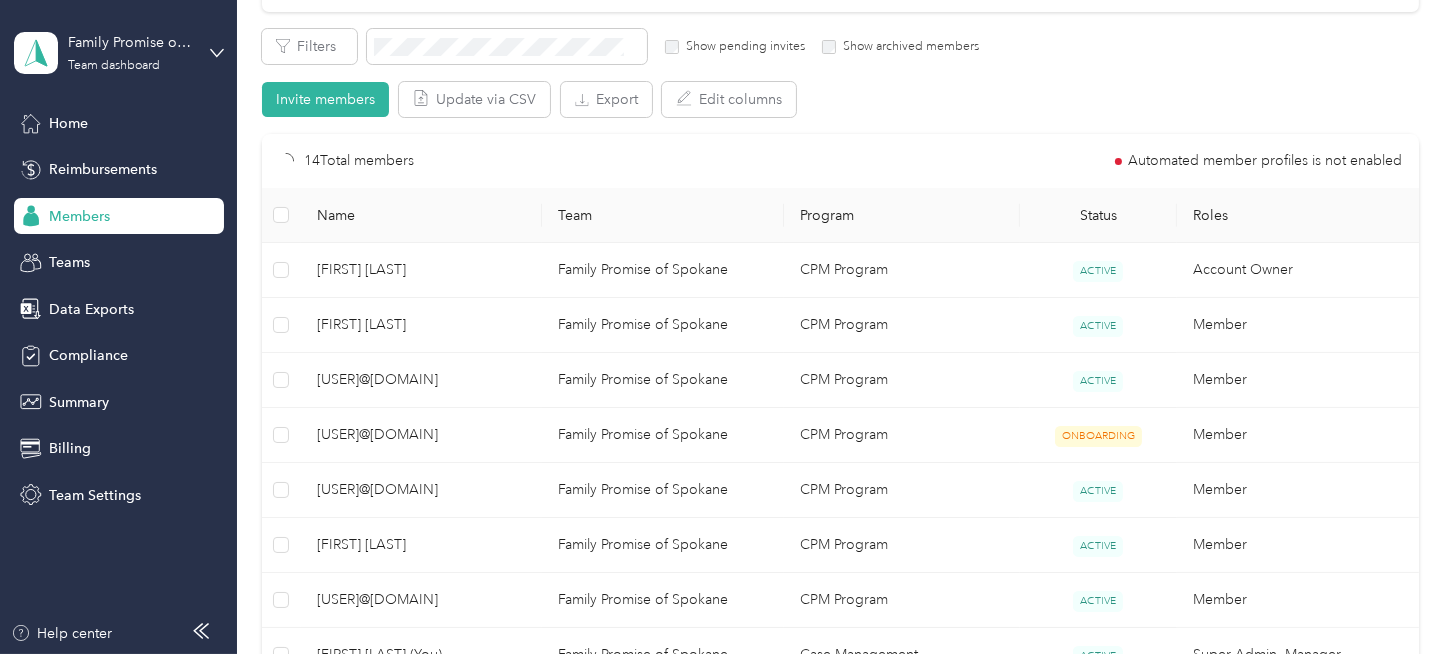 scroll, scrollTop: 300, scrollLeft: 0, axis: vertical 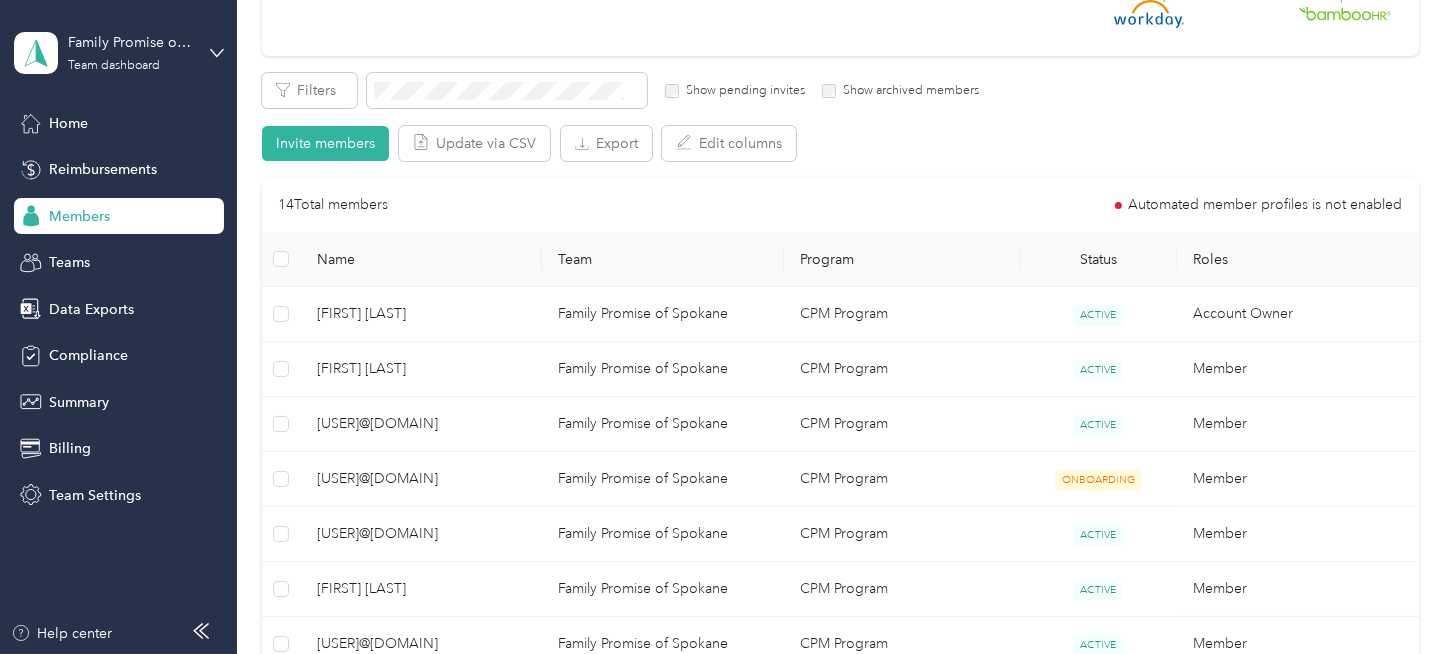 click on "Show pending invites" at bounding box center (742, 91) 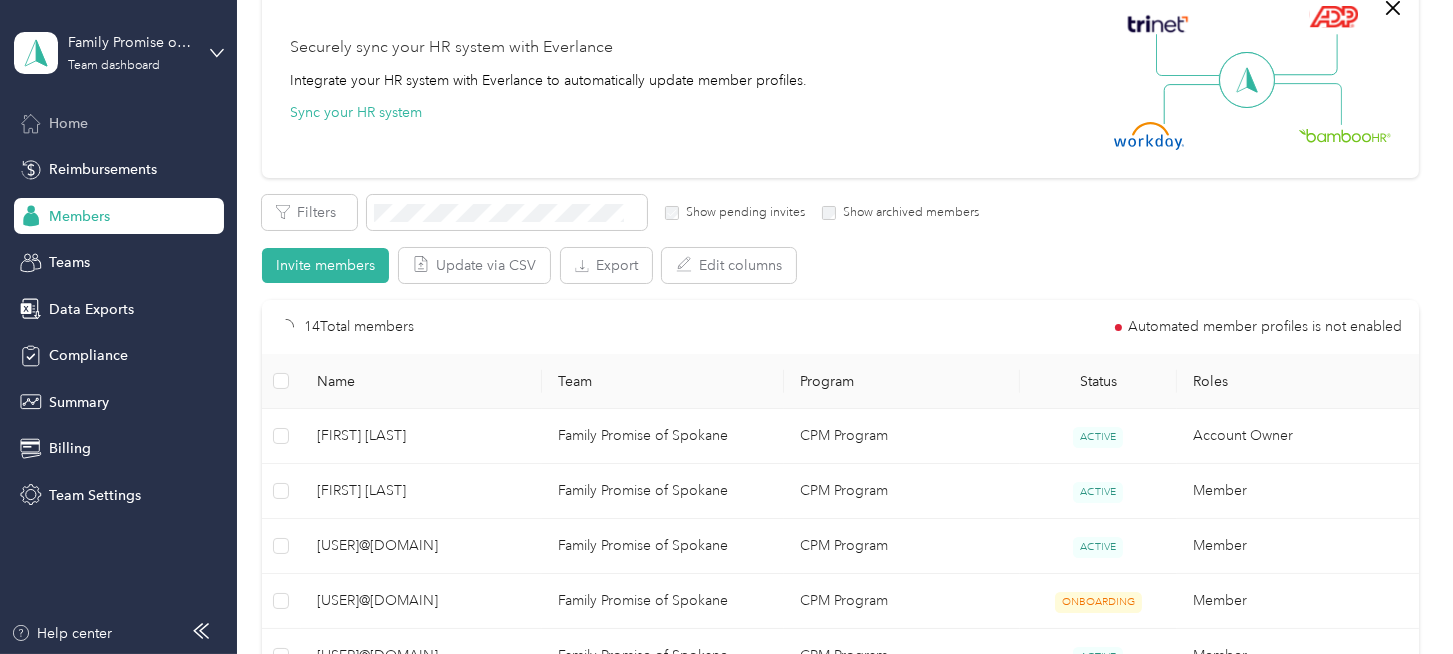 scroll, scrollTop: 0, scrollLeft: 0, axis: both 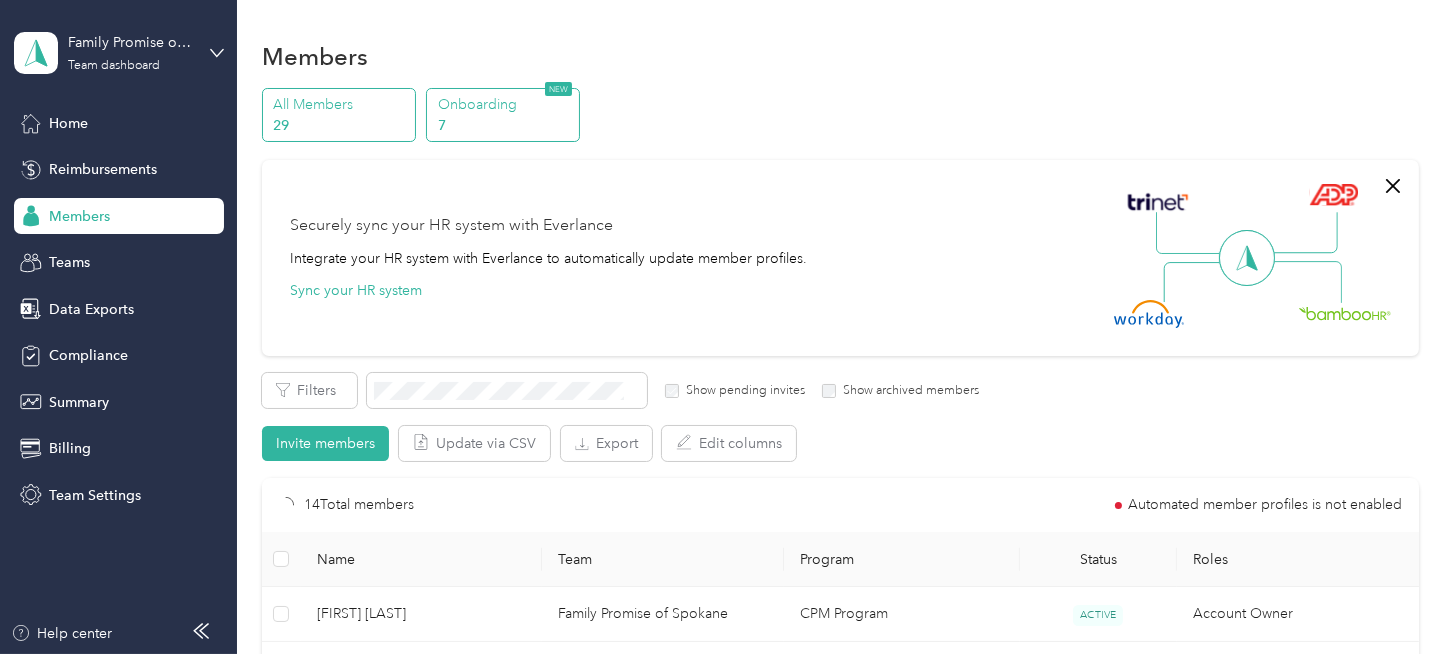 click on "7" at bounding box center (506, 125) 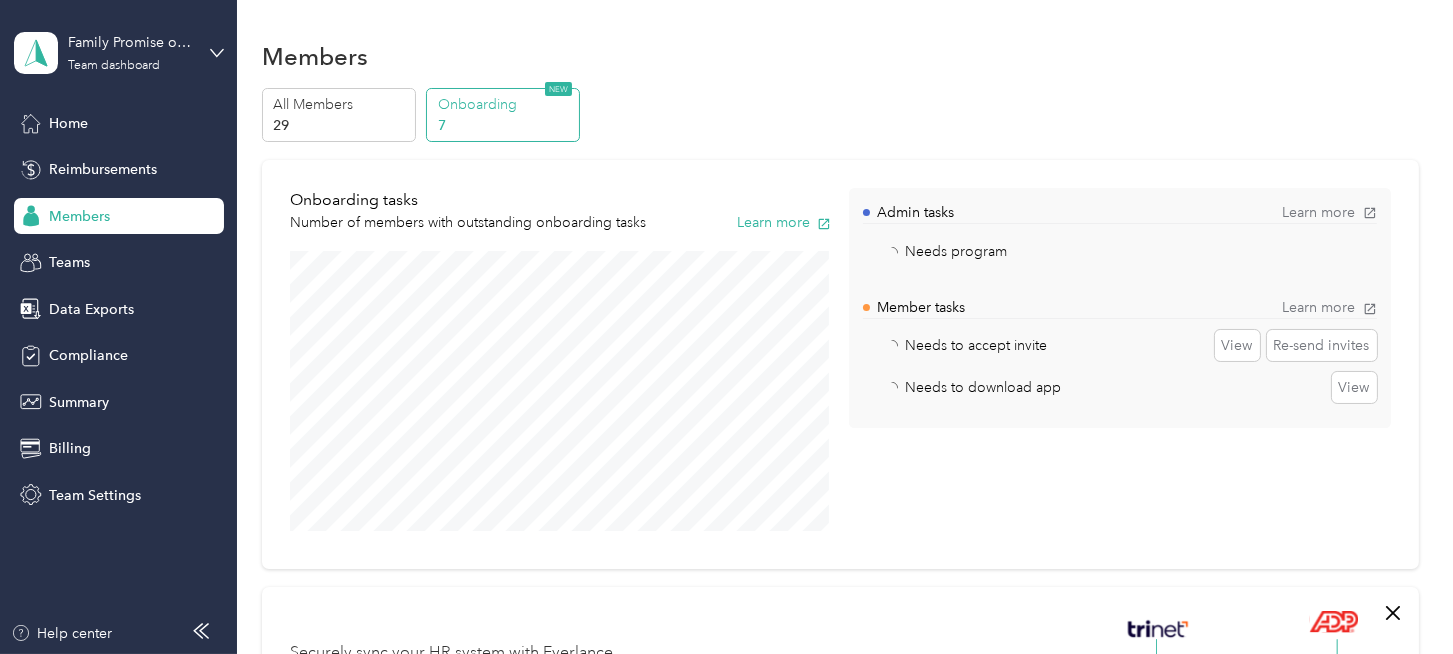 click on "All Members 29 Onboarding 7 NEW" at bounding box center (840, 115) 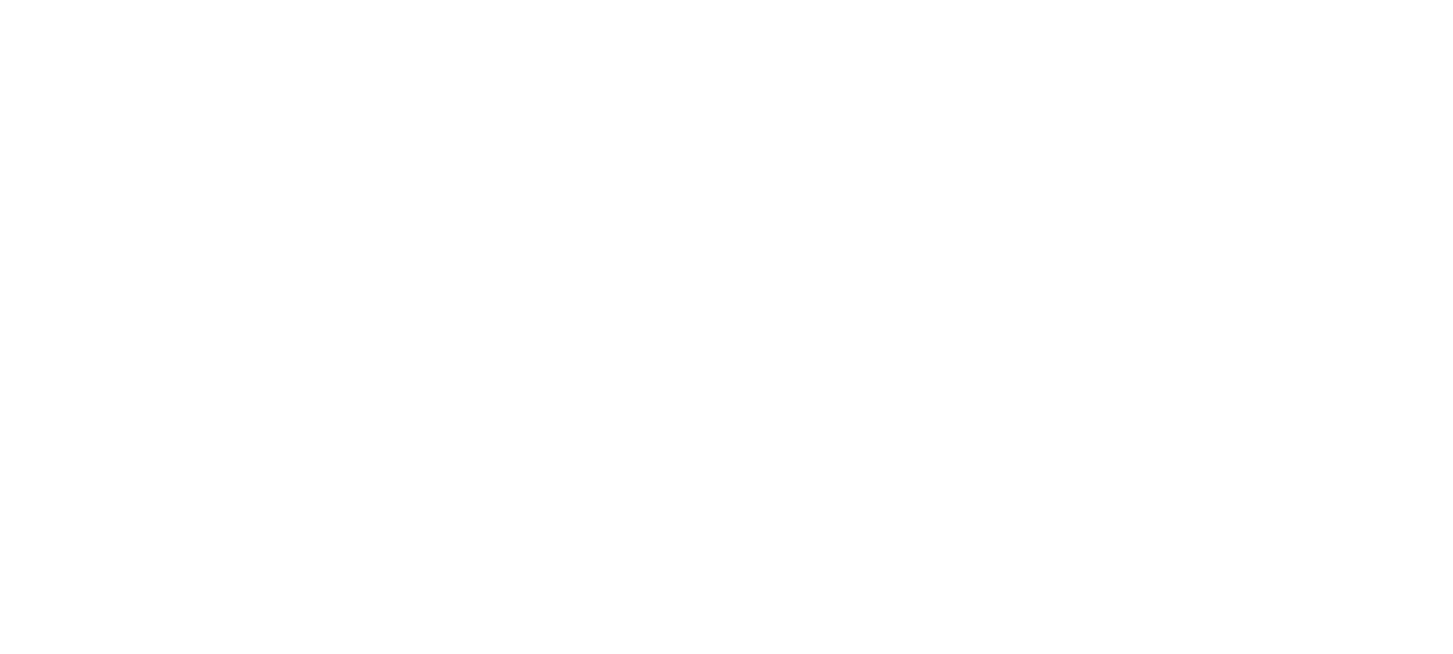 scroll, scrollTop: 0, scrollLeft: 0, axis: both 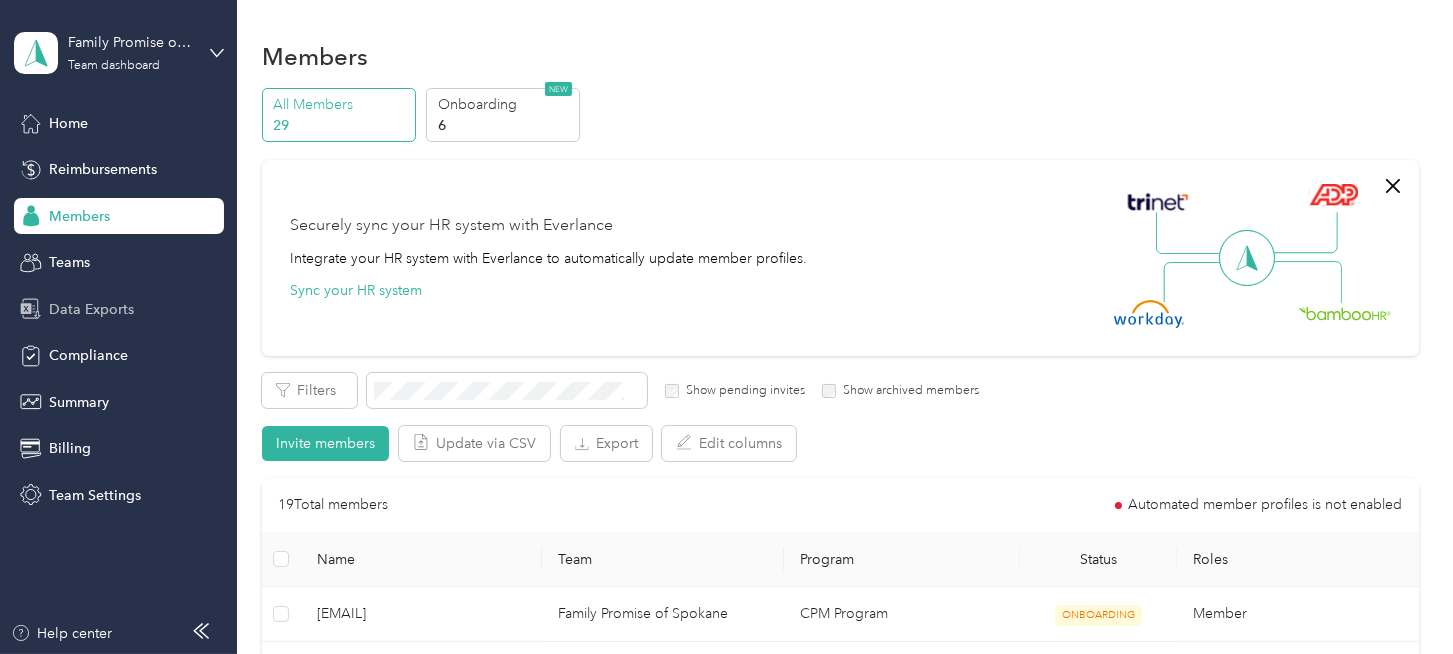click on "Data Exports" at bounding box center (91, 309) 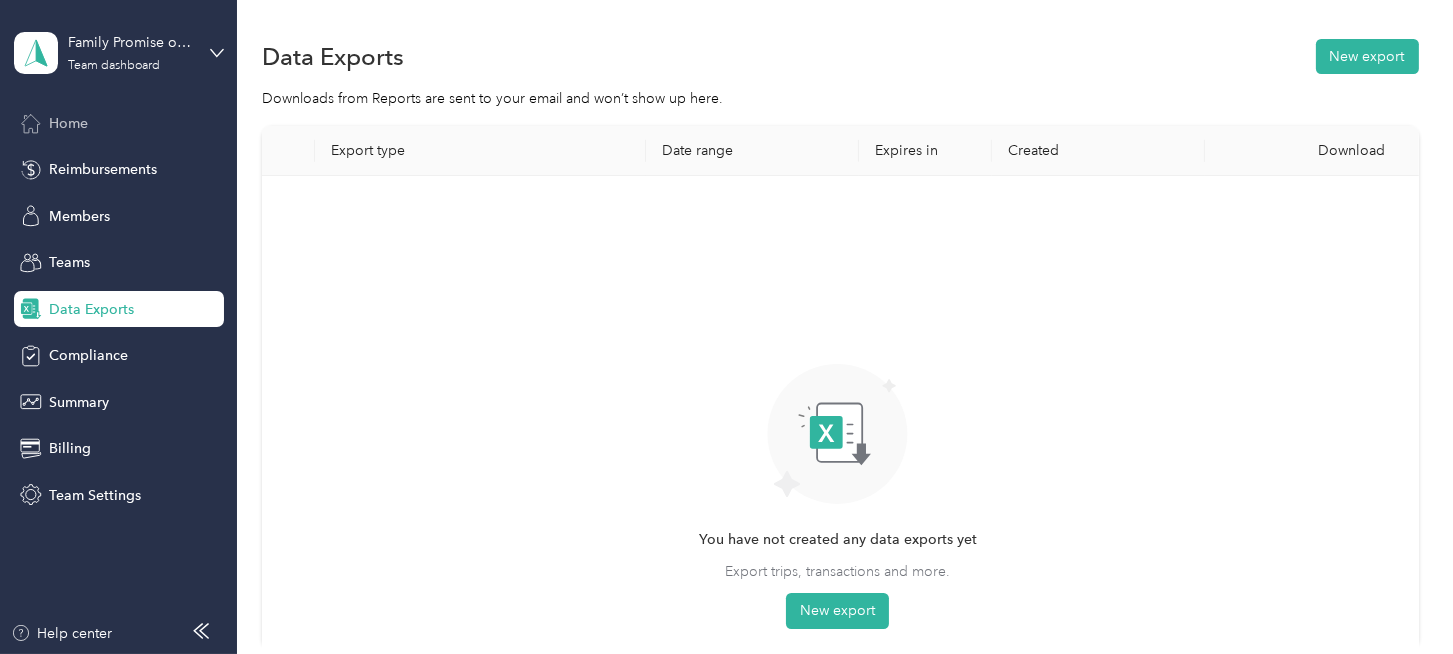 click on "Home" at bounding box center [68, 123] 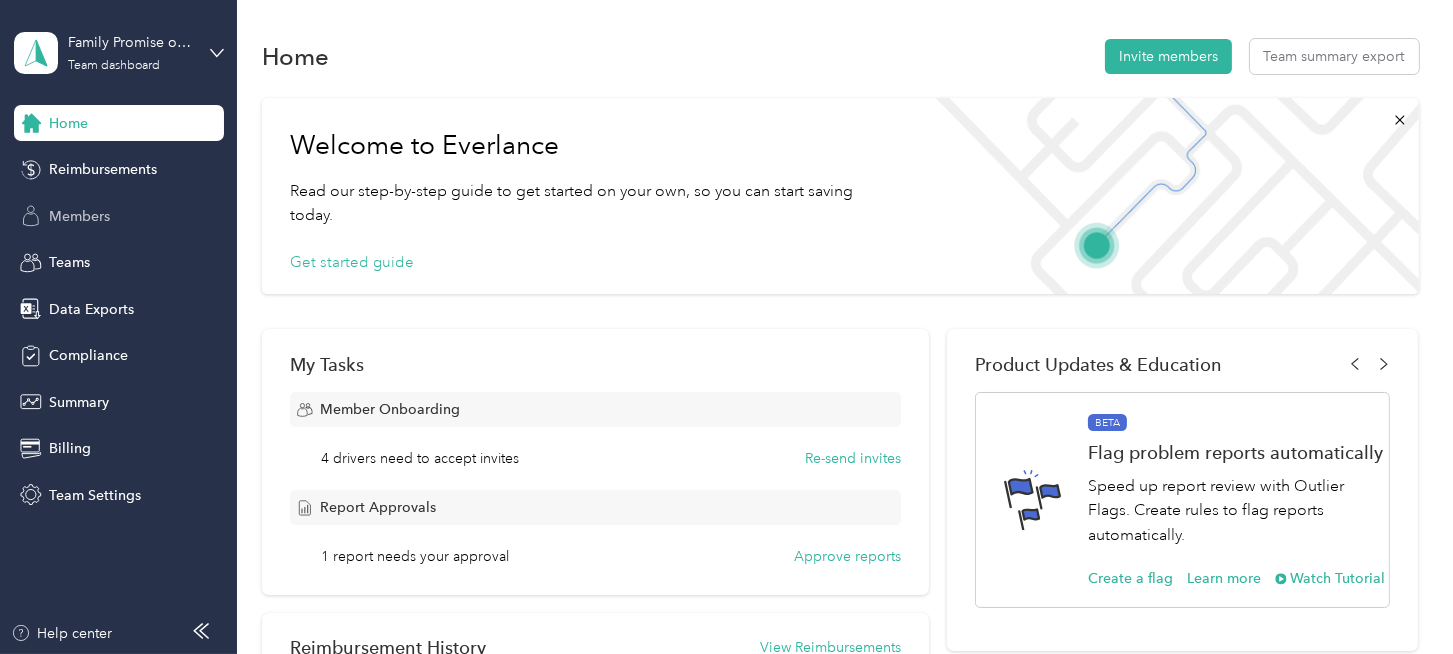 click on "Members" at bounding box center [79, 216] 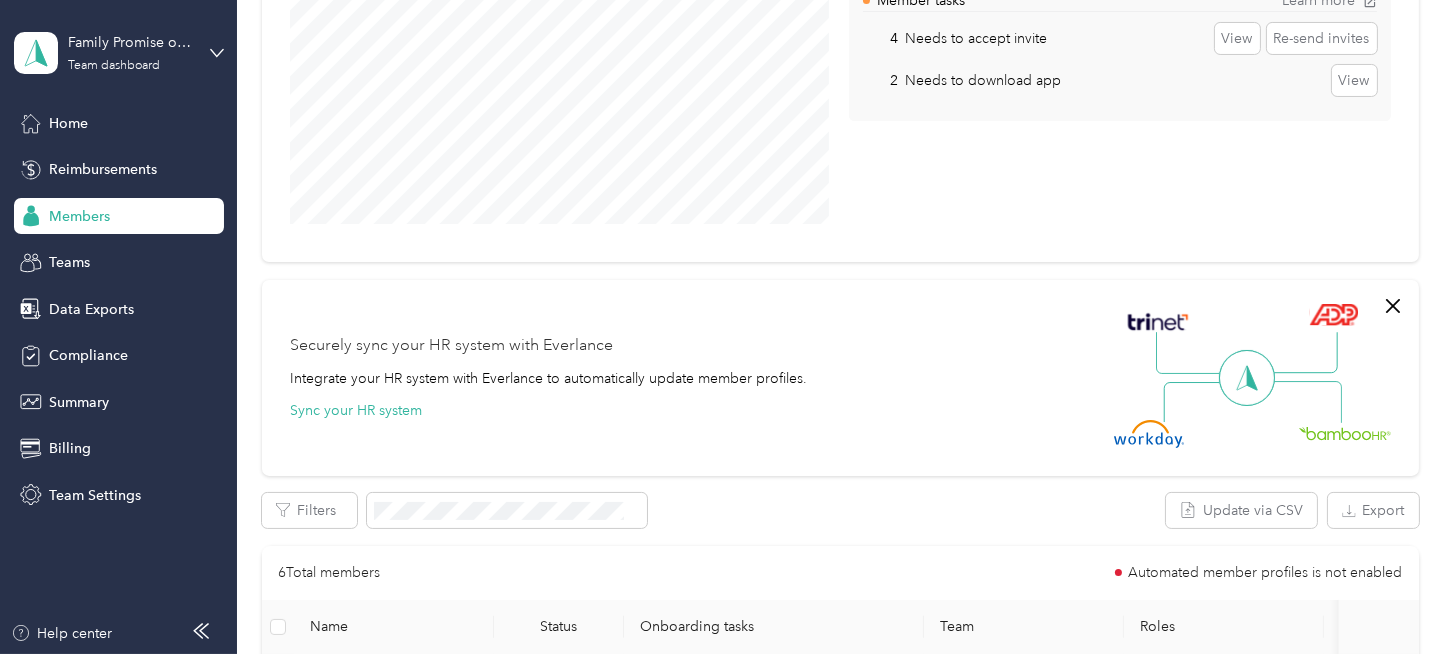 scroll, scrollTop: 525, scrollLeft: 0, axis: vertical 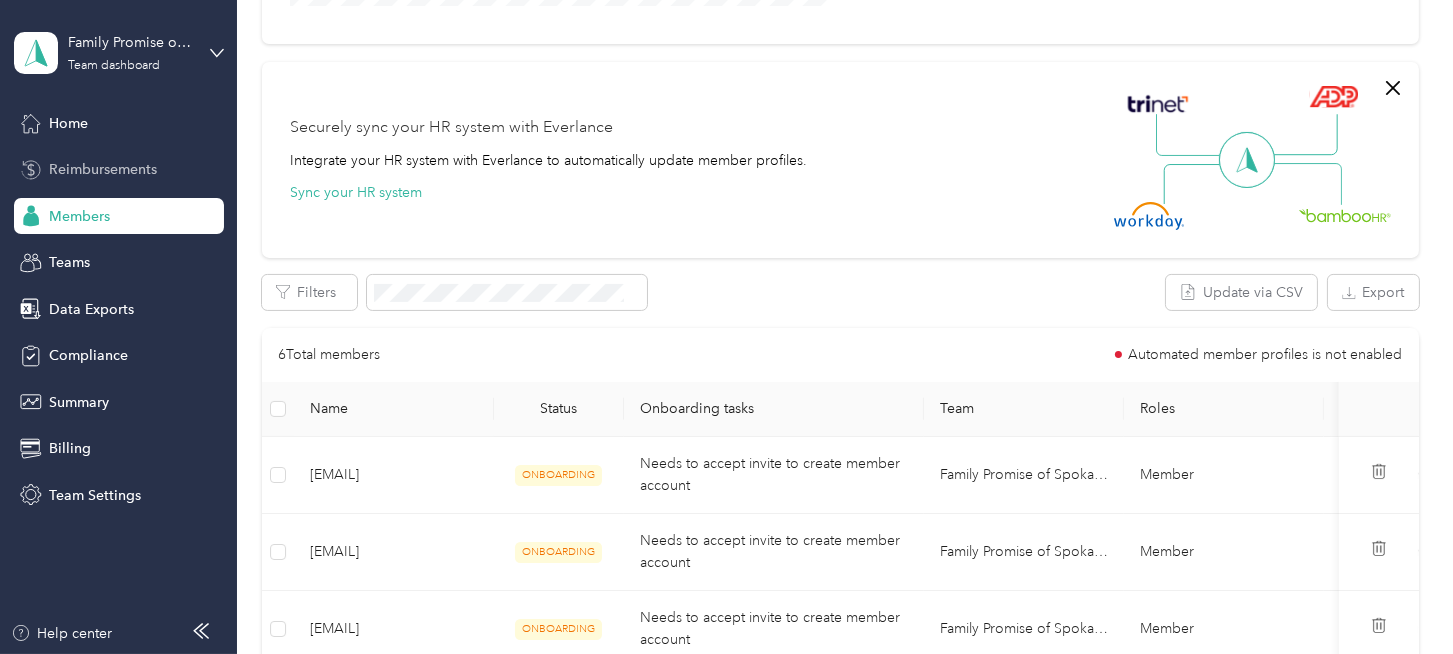 drag, startPoint x: 62, startPoint y: 160, endPoint x: 81, endPoint y: 165, distance: 19.646883 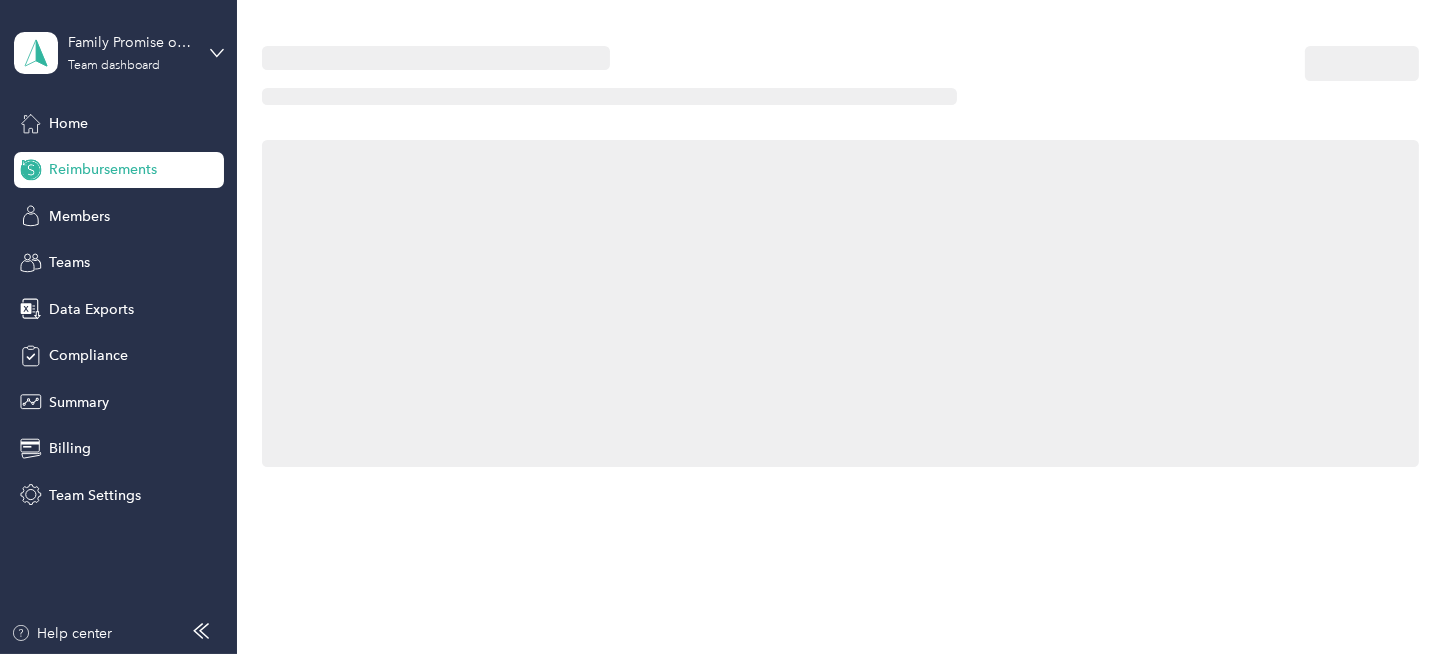 scroll, scrollTop: 0, scrollLeft: 0, axis: both 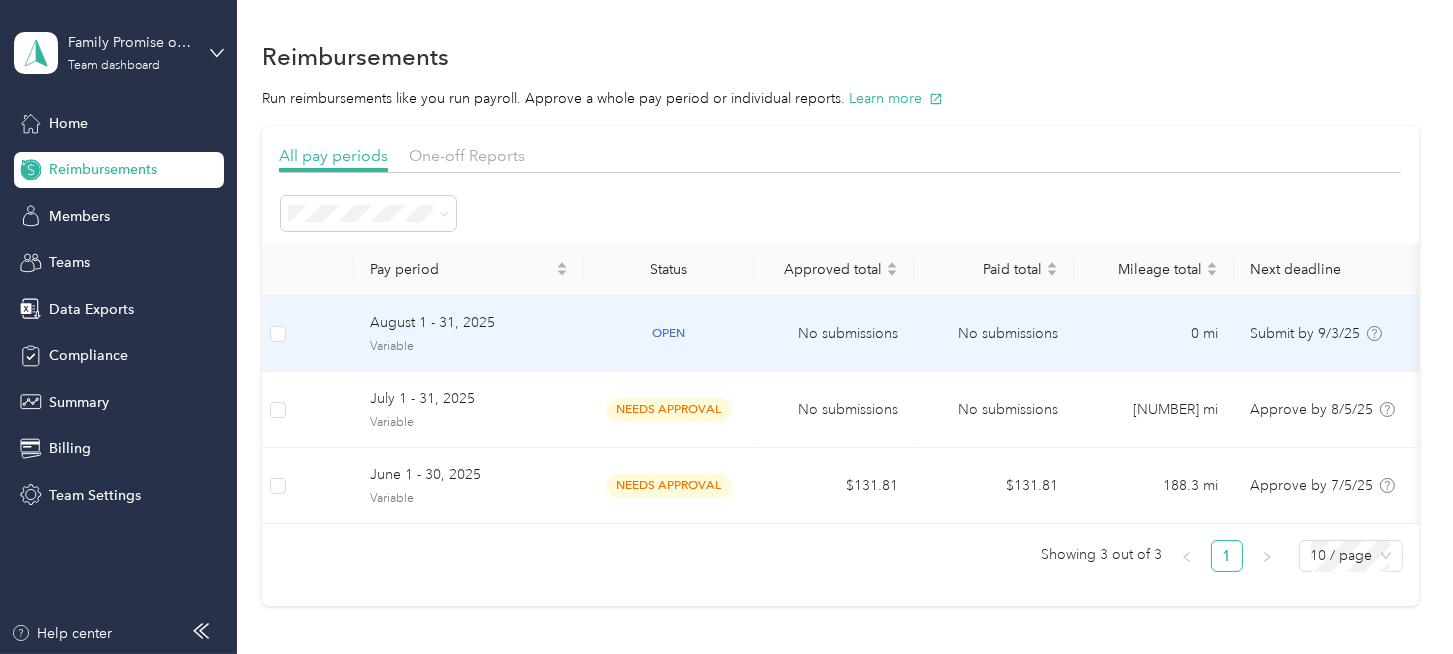 click on "open" at bounding box center [669, 334] 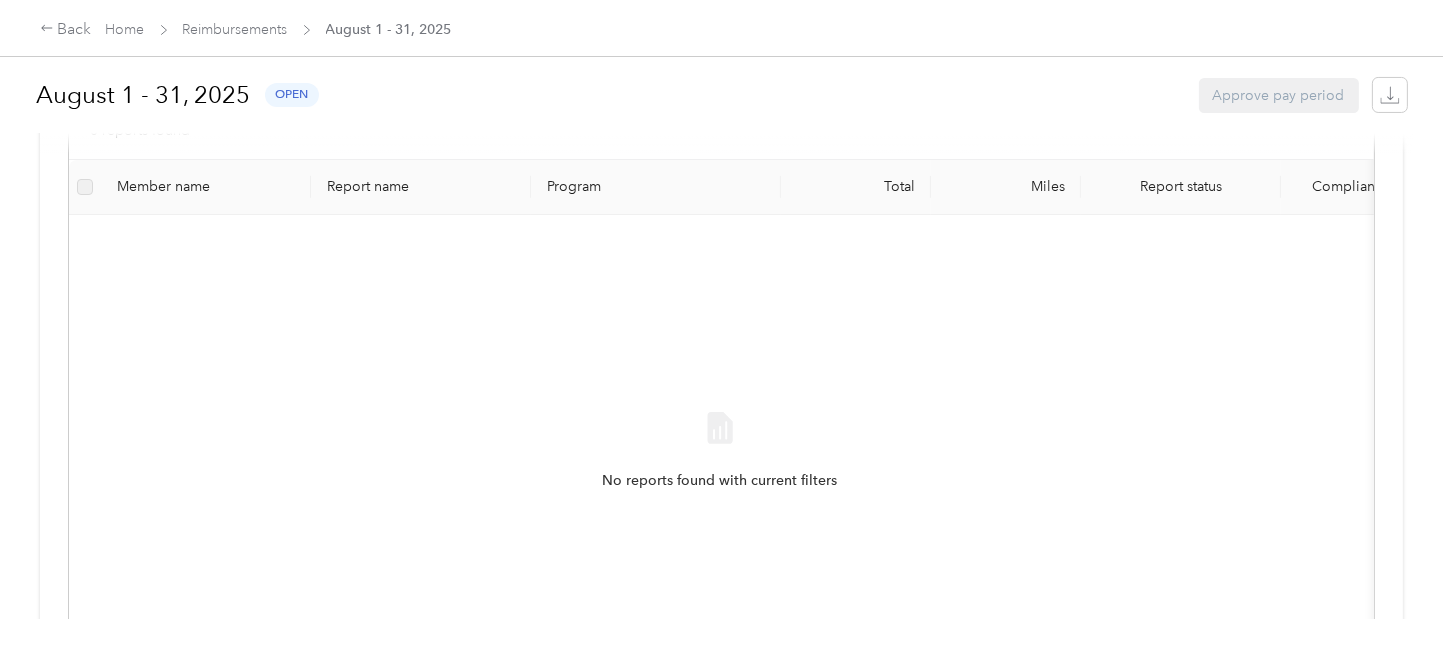 scroll, scrollTop: 0, scrollLeft: 0, axis: both 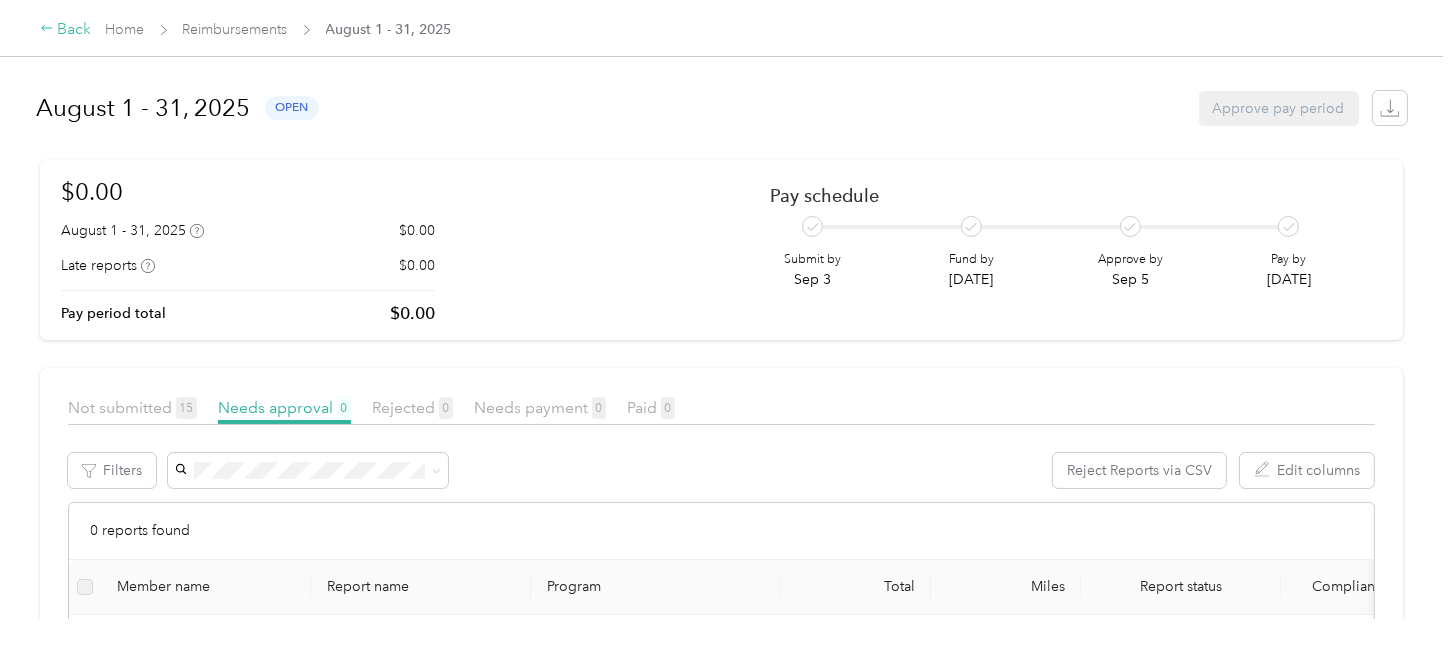 click on "Back" at bounding box center [66, 30] 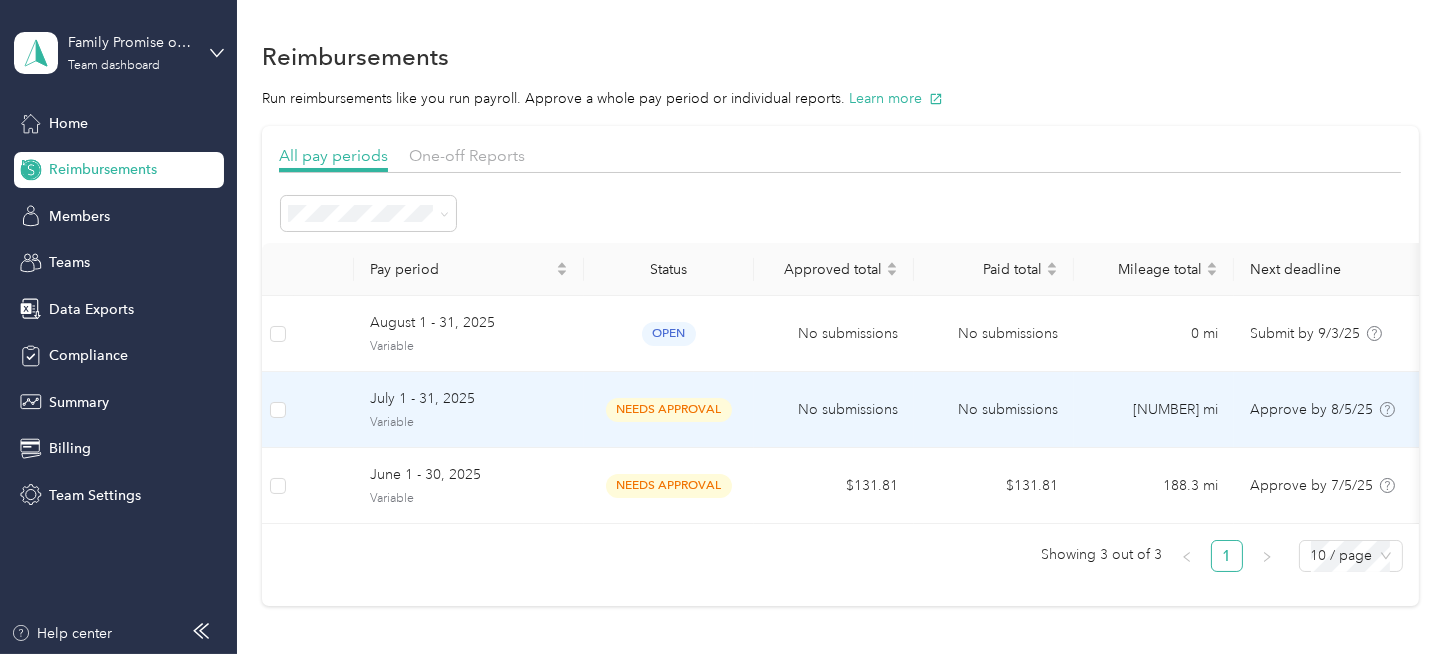 click on "Variable" at bounding box center [469, 423] 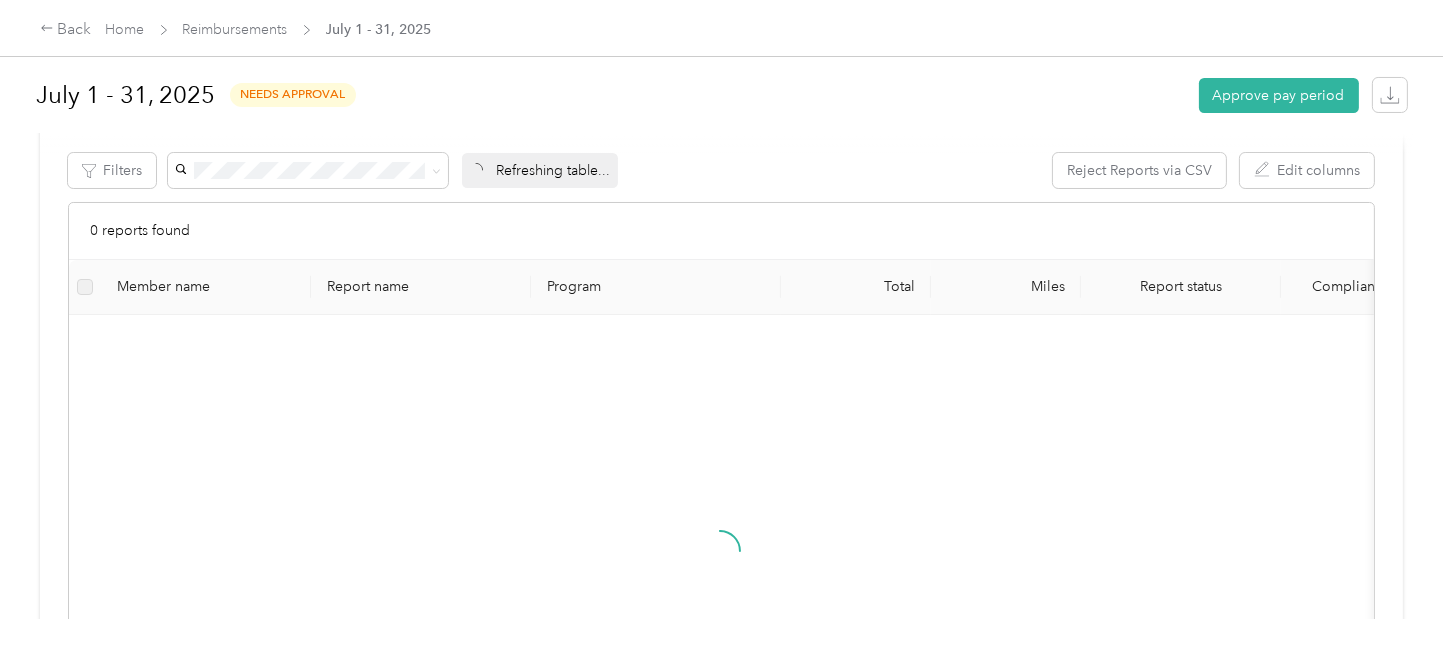 scroll, scrollTop: 191, scrollLeft: 0, axis: vertical 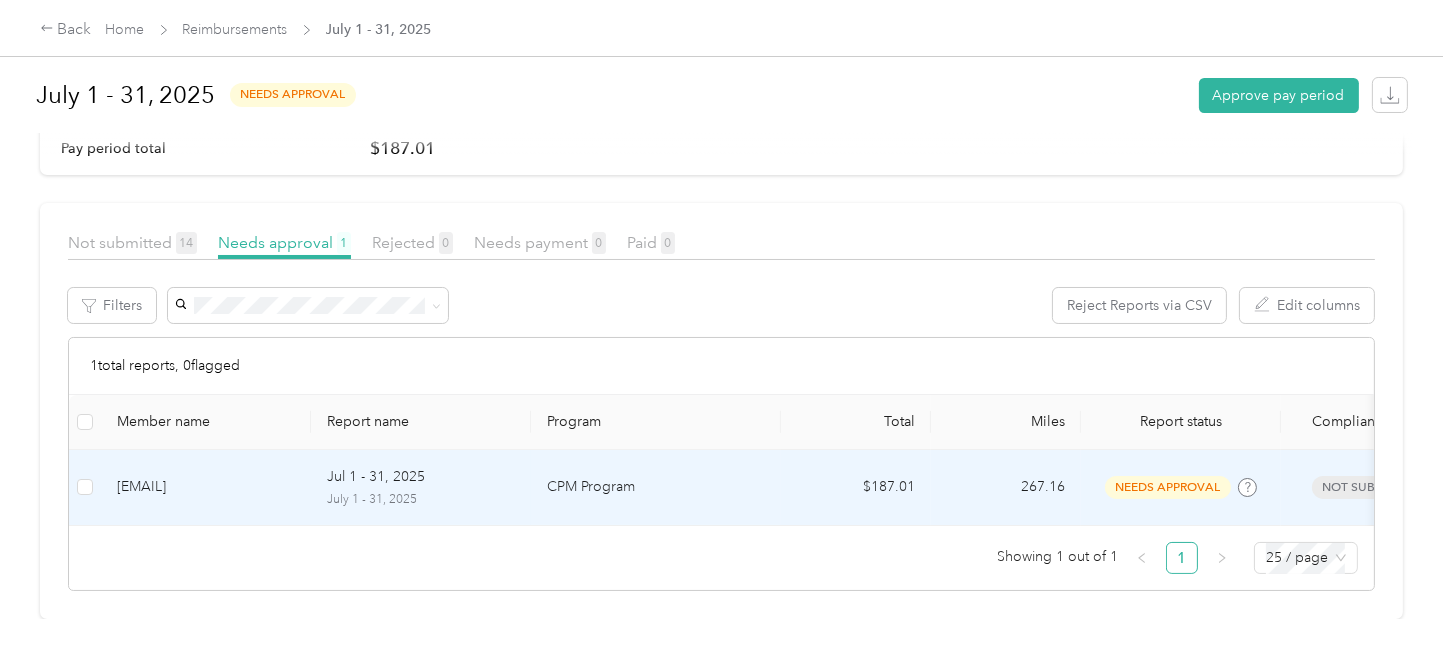 click on "[EMAIL]" at bounding box center (206, 487) 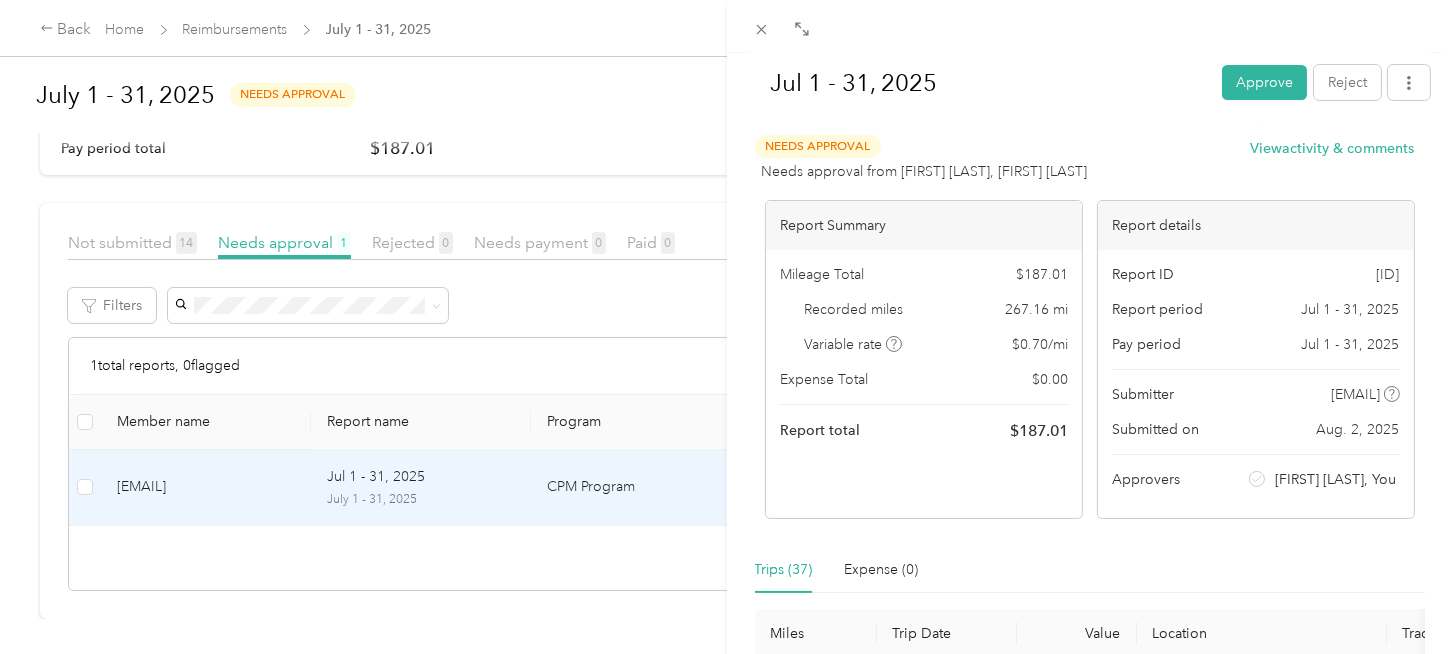 scroll, scrollTop: 0, scrollLeft: 0, axis: both 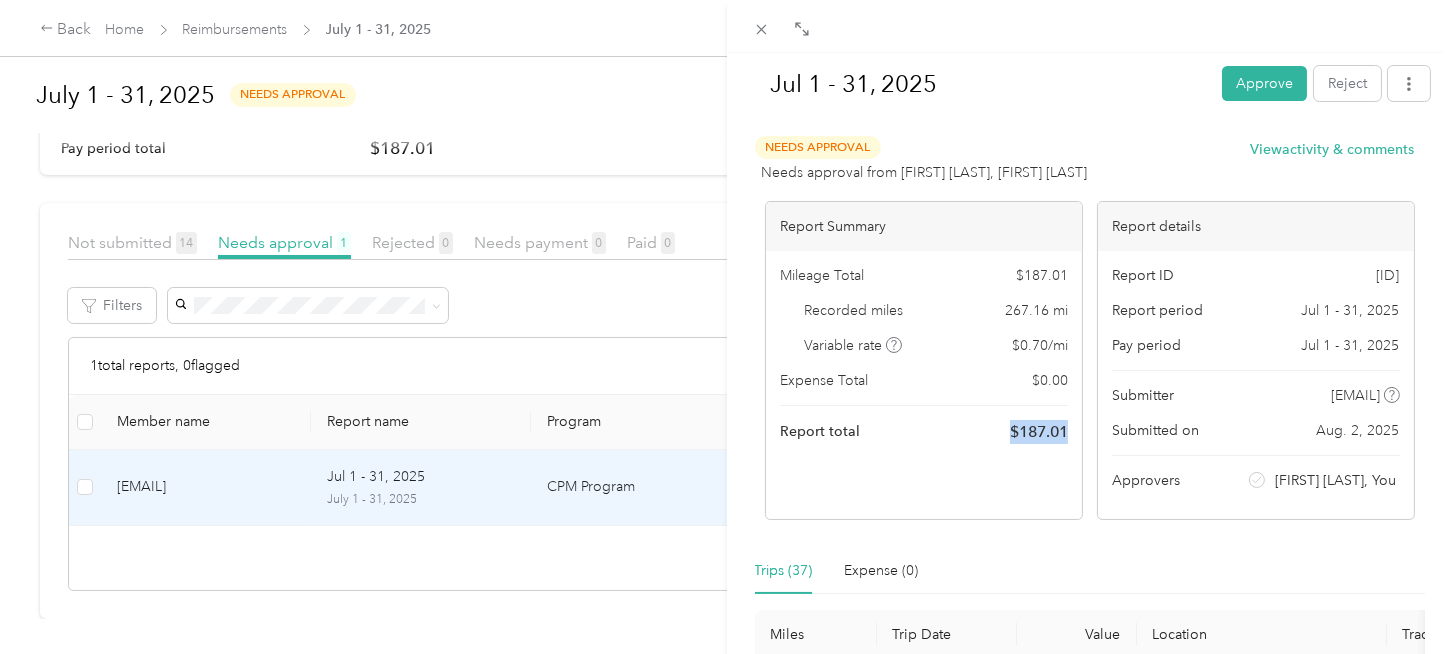 drag, startPoint x: 998, startPoint y: 424, endPoint x: 1063, endPoint y: 432, distance: 65.490456 